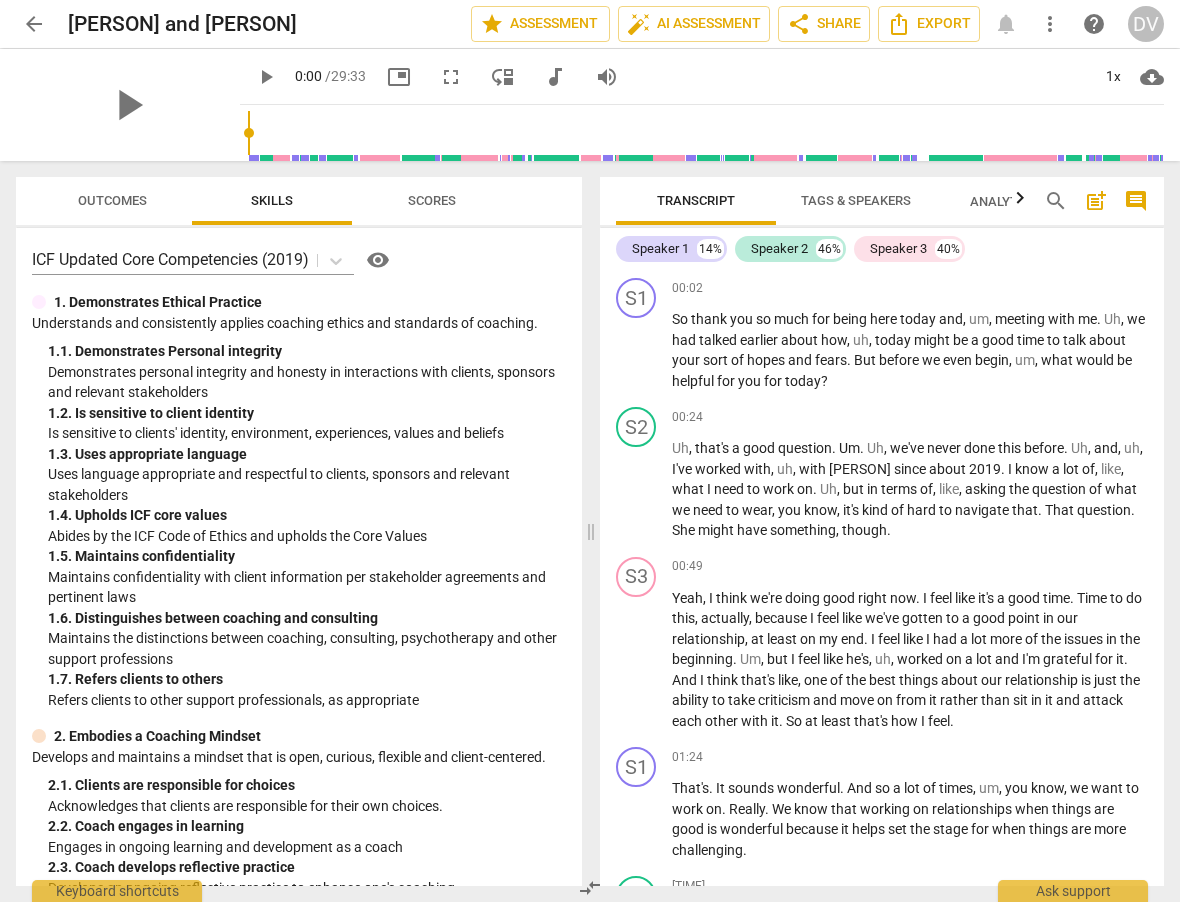 scroll, scrollTop: 0, scrollLeft: 0, axis: both 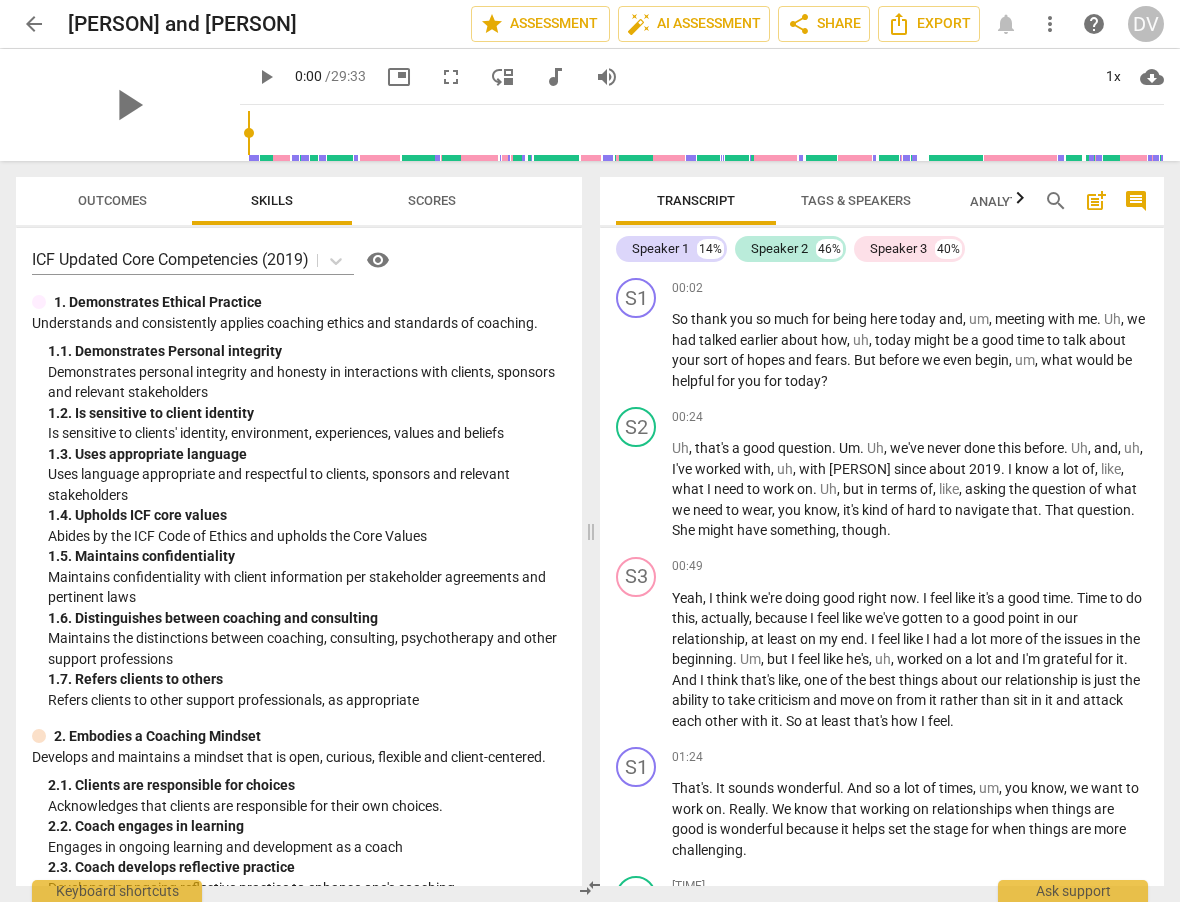 click on "Tags & Speakers" at bounding box center [856, 200] 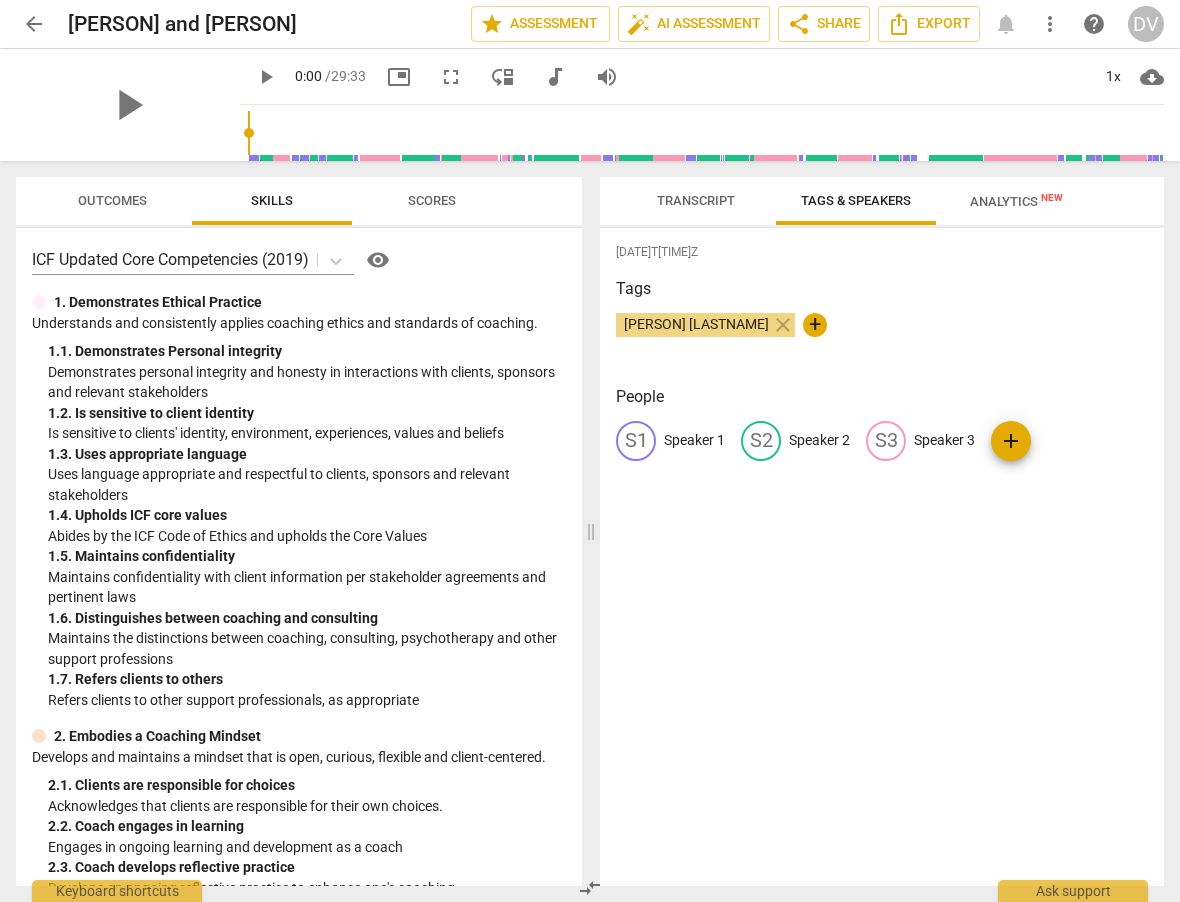 click on "Speaker 1" at bounding box center [694, 440] 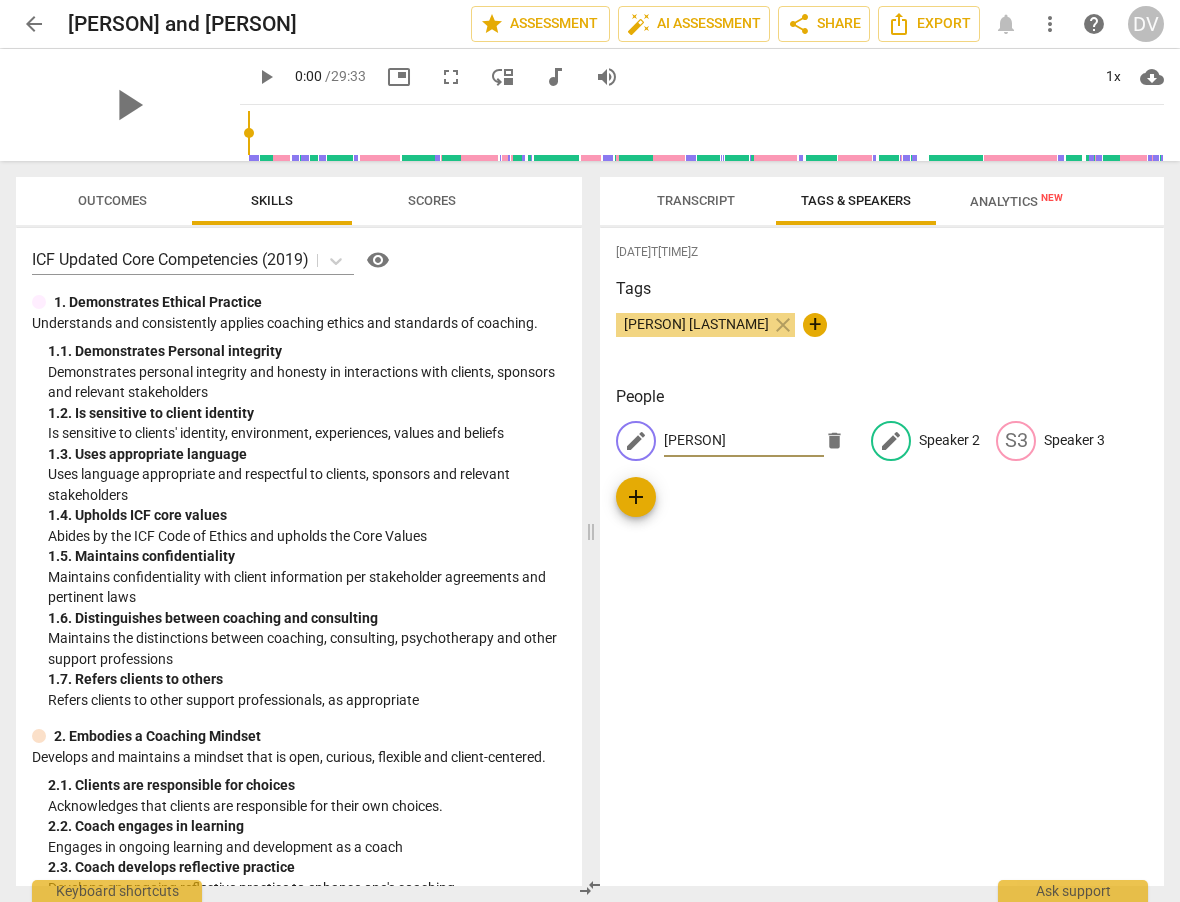 type on "[PERSON]" 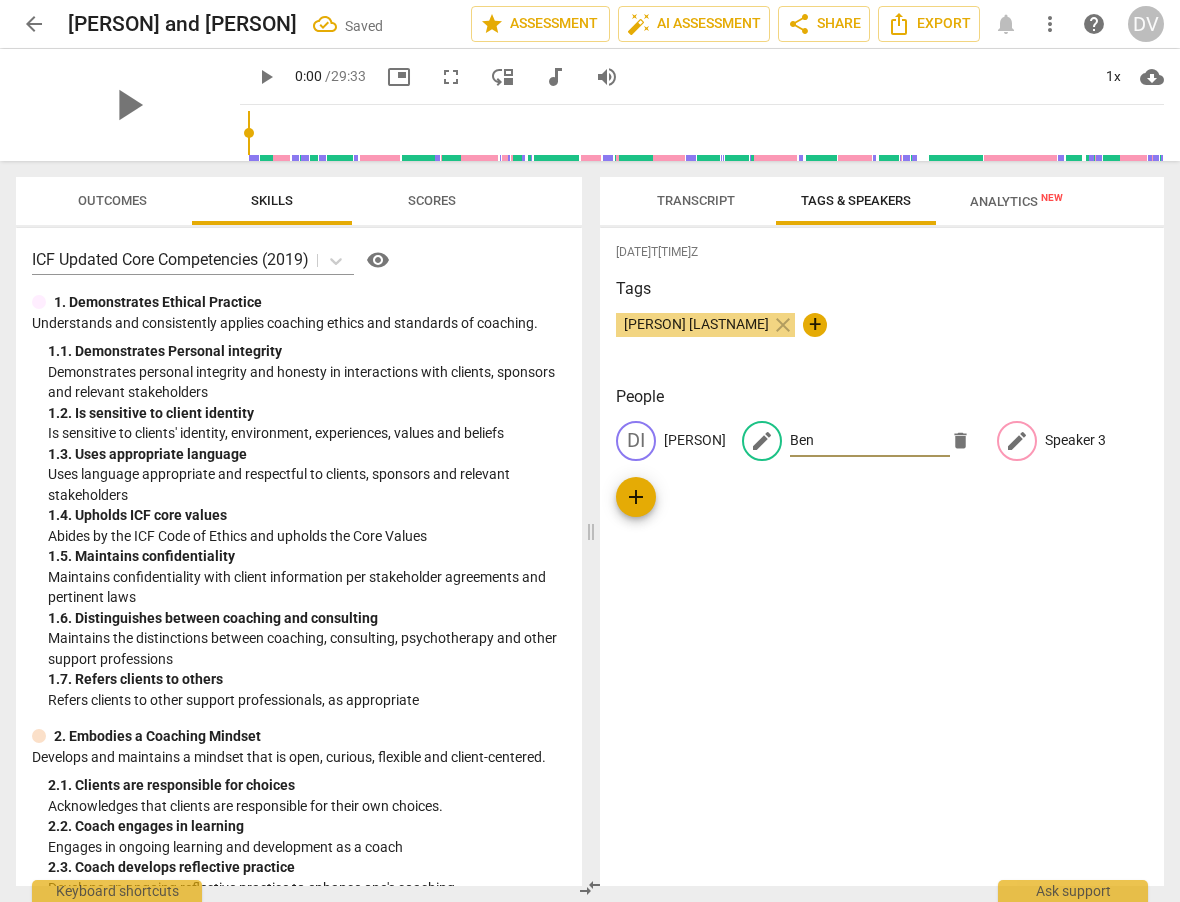 type on "Ben" 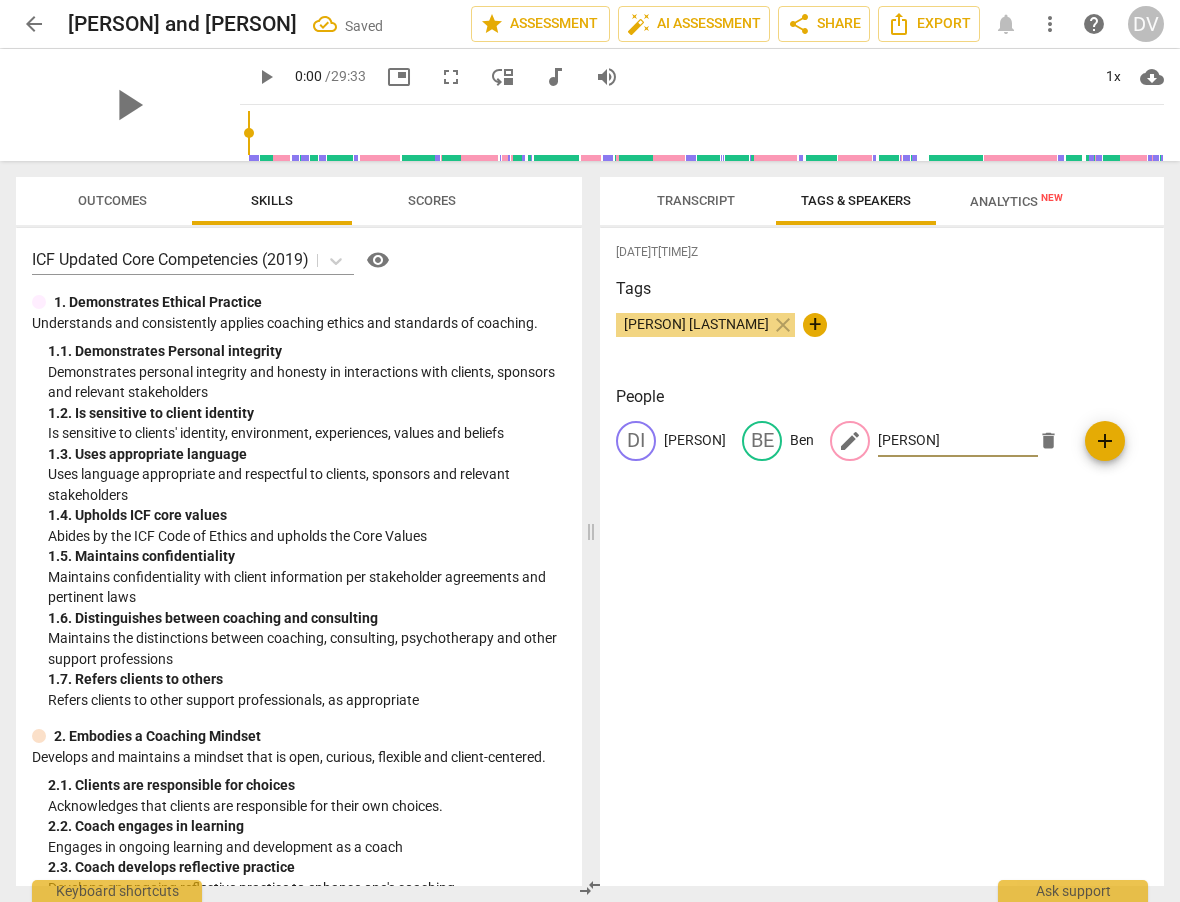 type on "[PERSON]" 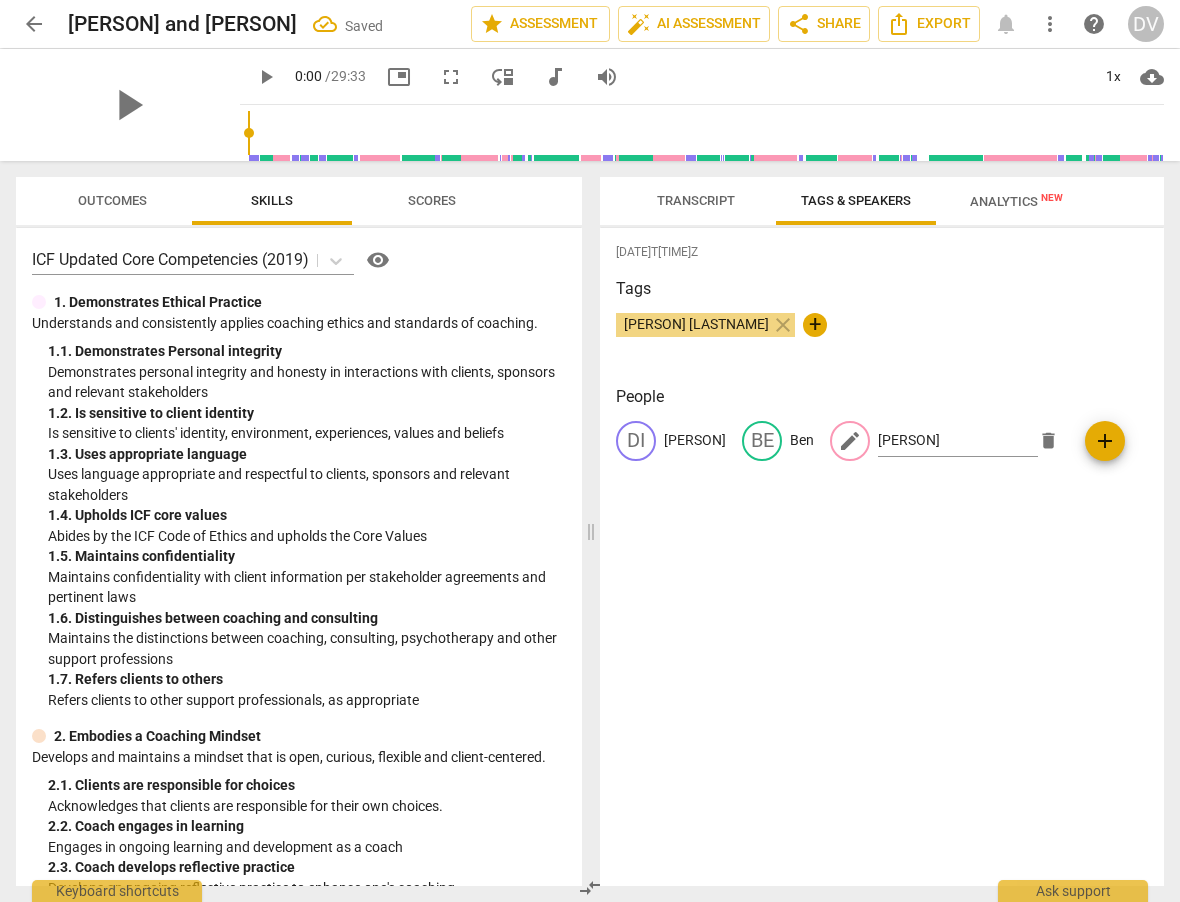 click on "[DATE]T[TIME]Z Tags [PERSON] [LASTNAME] close + People DI [PERSON] BE [PERSON] edit [PERSON] delete add" at bounding box center (882, 557) 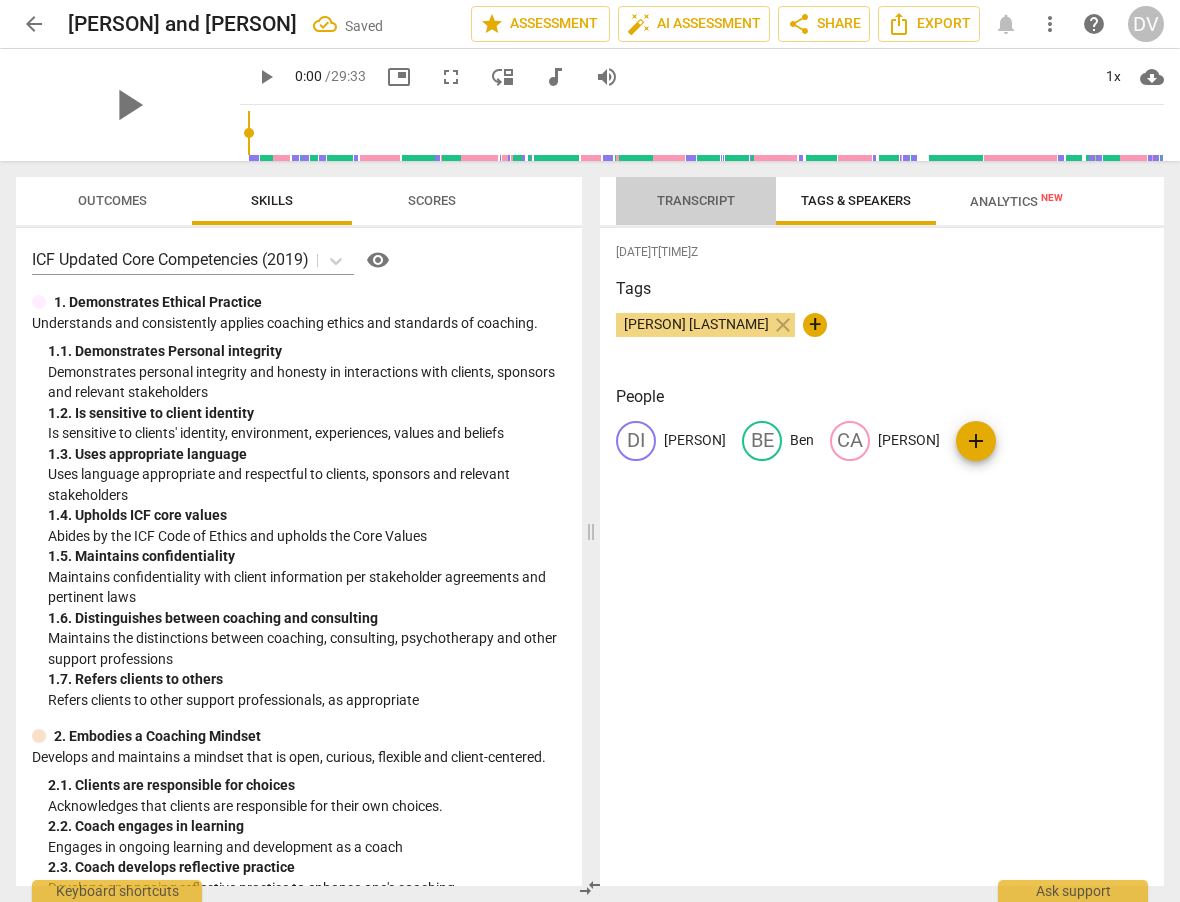click on "Transcript" at bounding box center (696, 200) 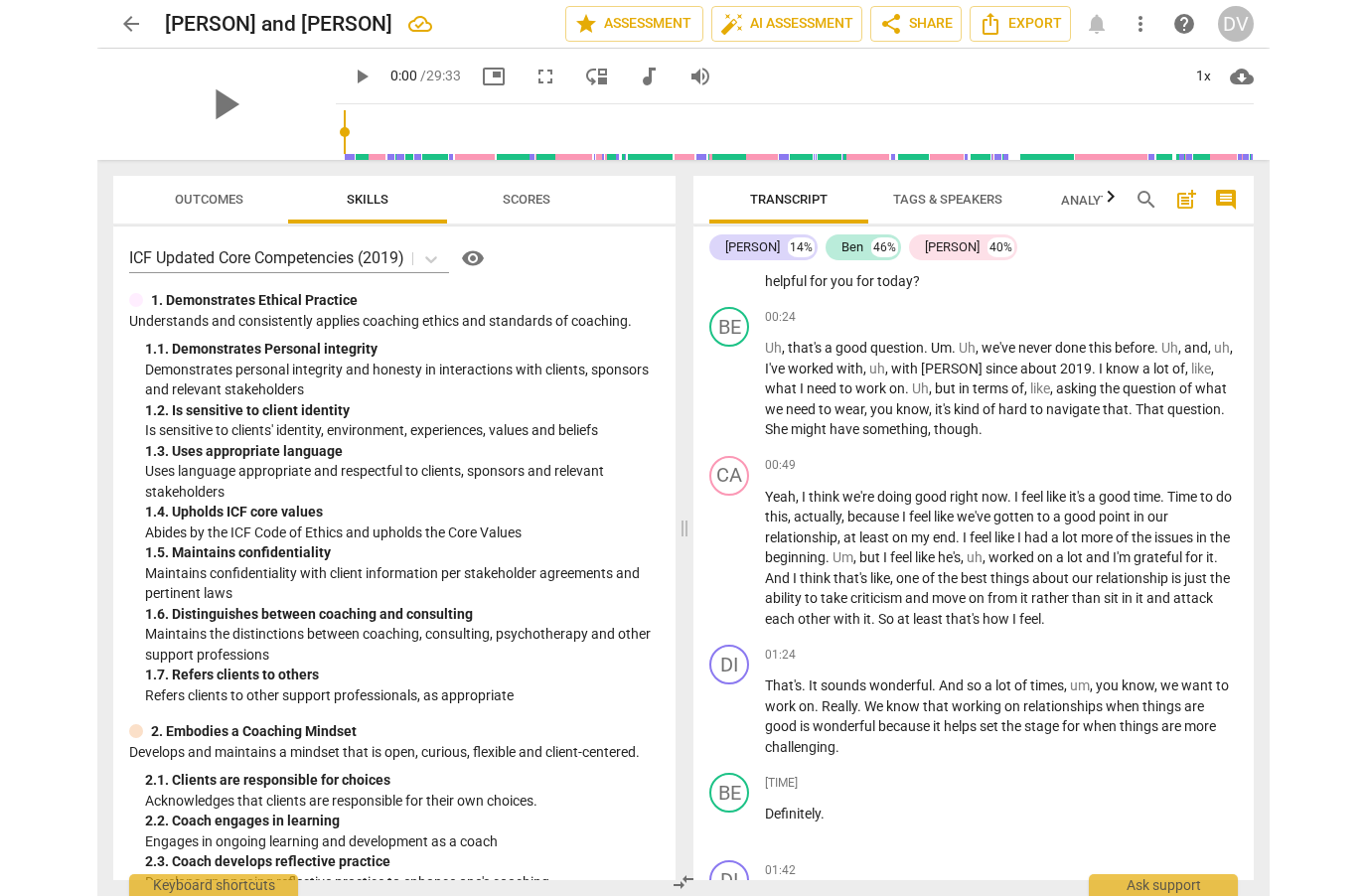 scroll, scrollTop: 0, scrollLeft: 0, axis: both 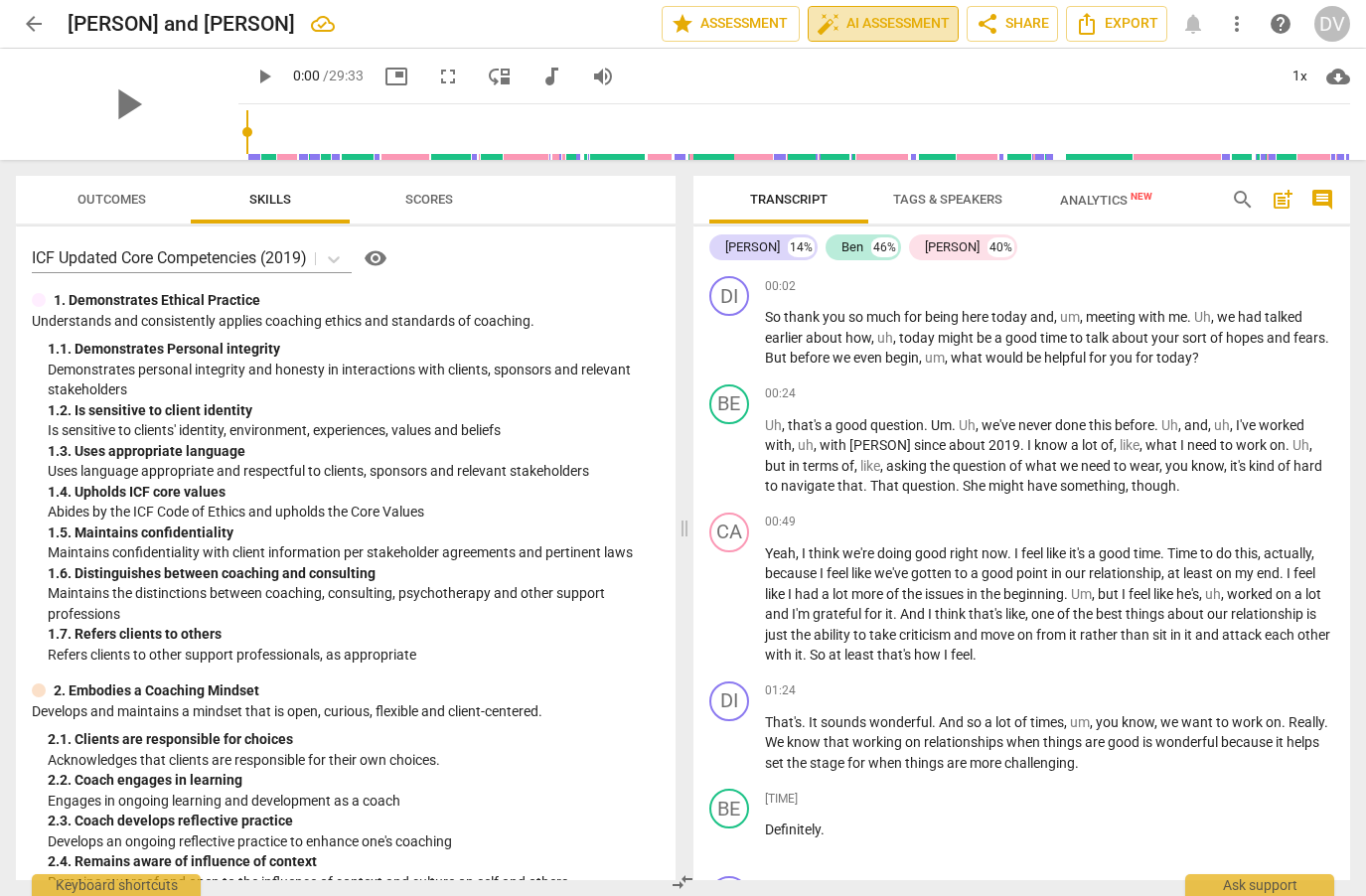 click on "auto_fix_high    AI Assessment" at bounding box center (883, 24) 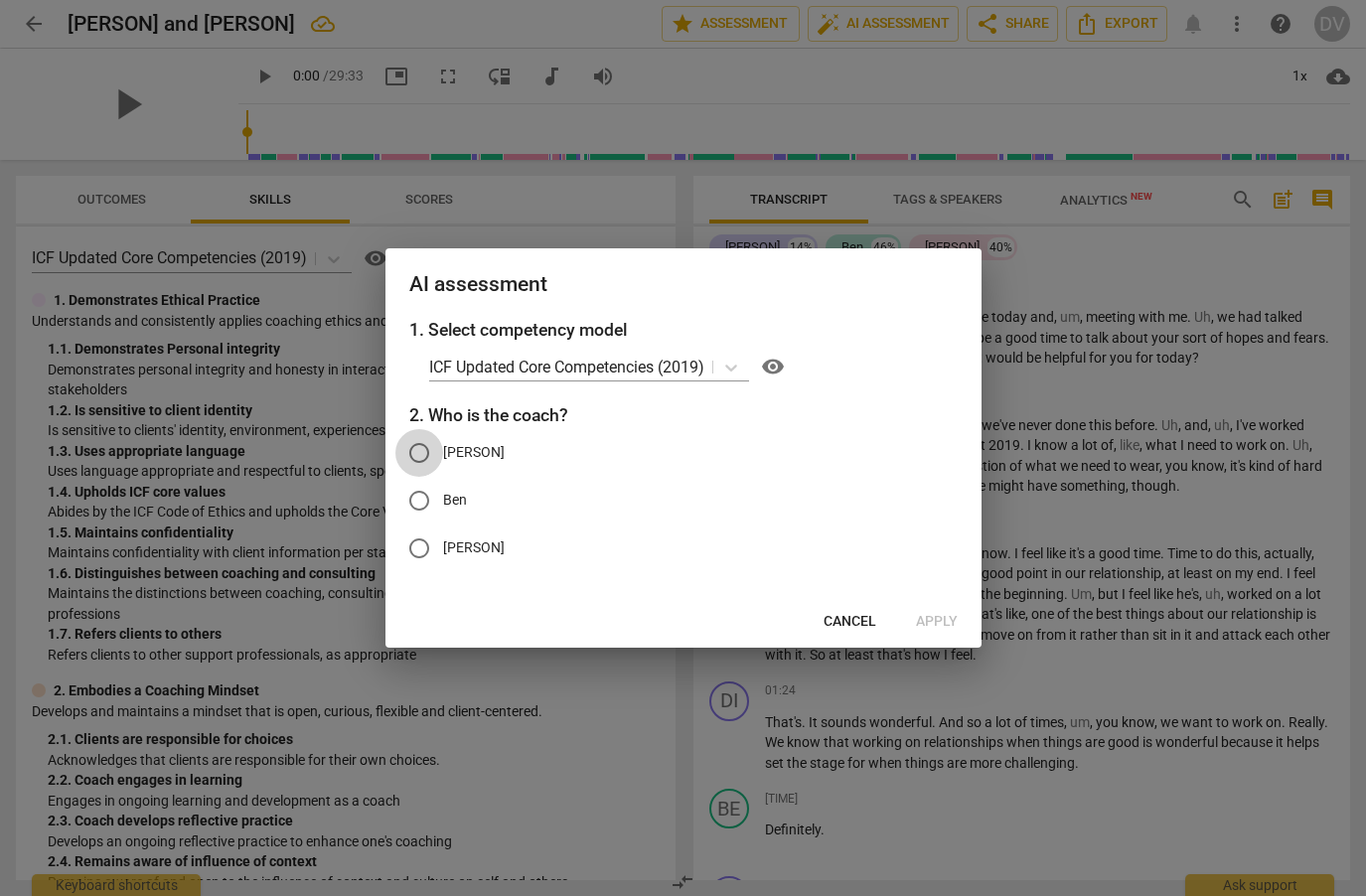 click on "[PERSON]" at bounding box center (419, 453) 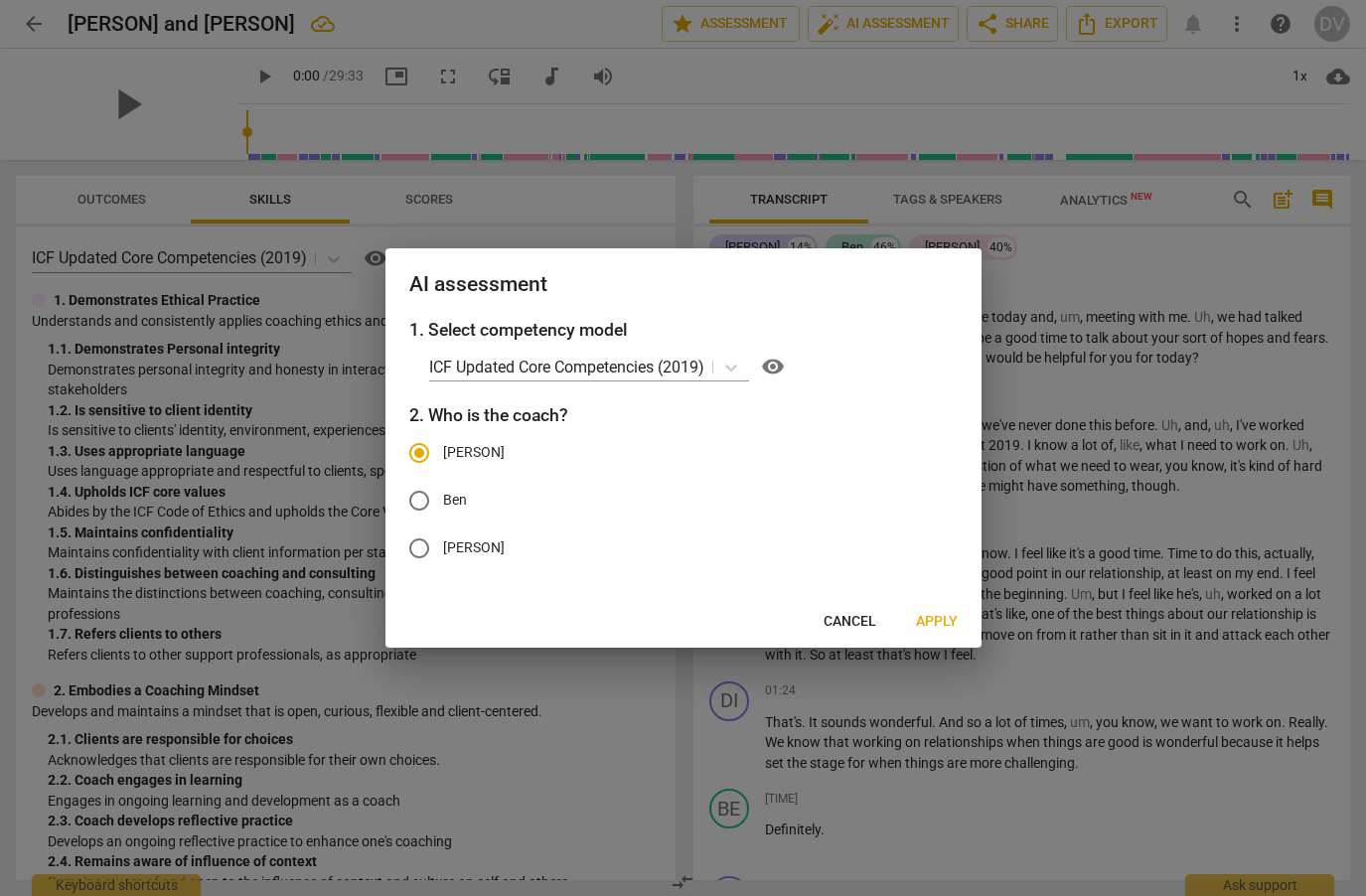 click on "Apply" at bounding box center [937, 622] 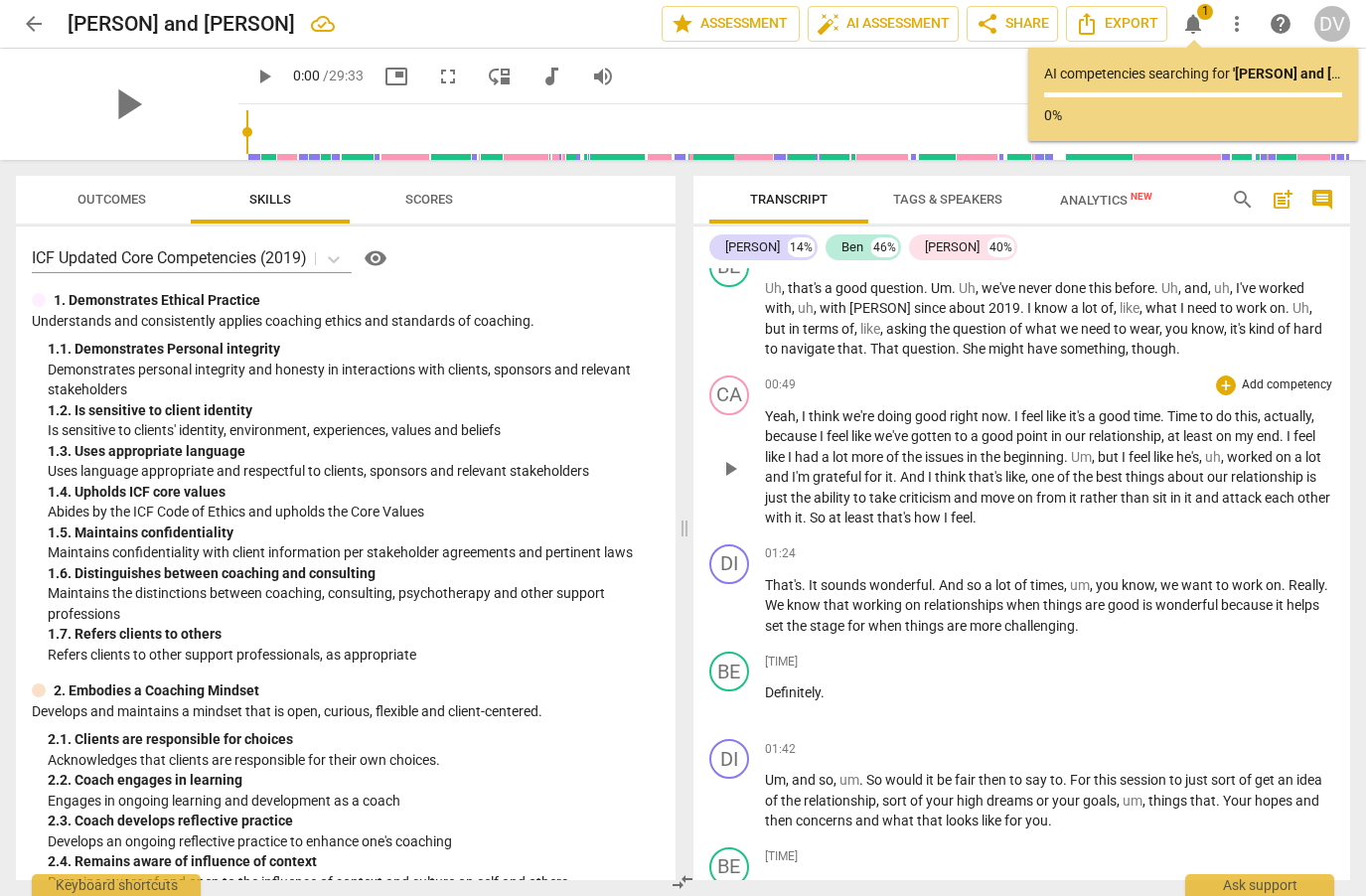 scroll, scrollTop: 141, scrollLeft: 0, axis: vertical 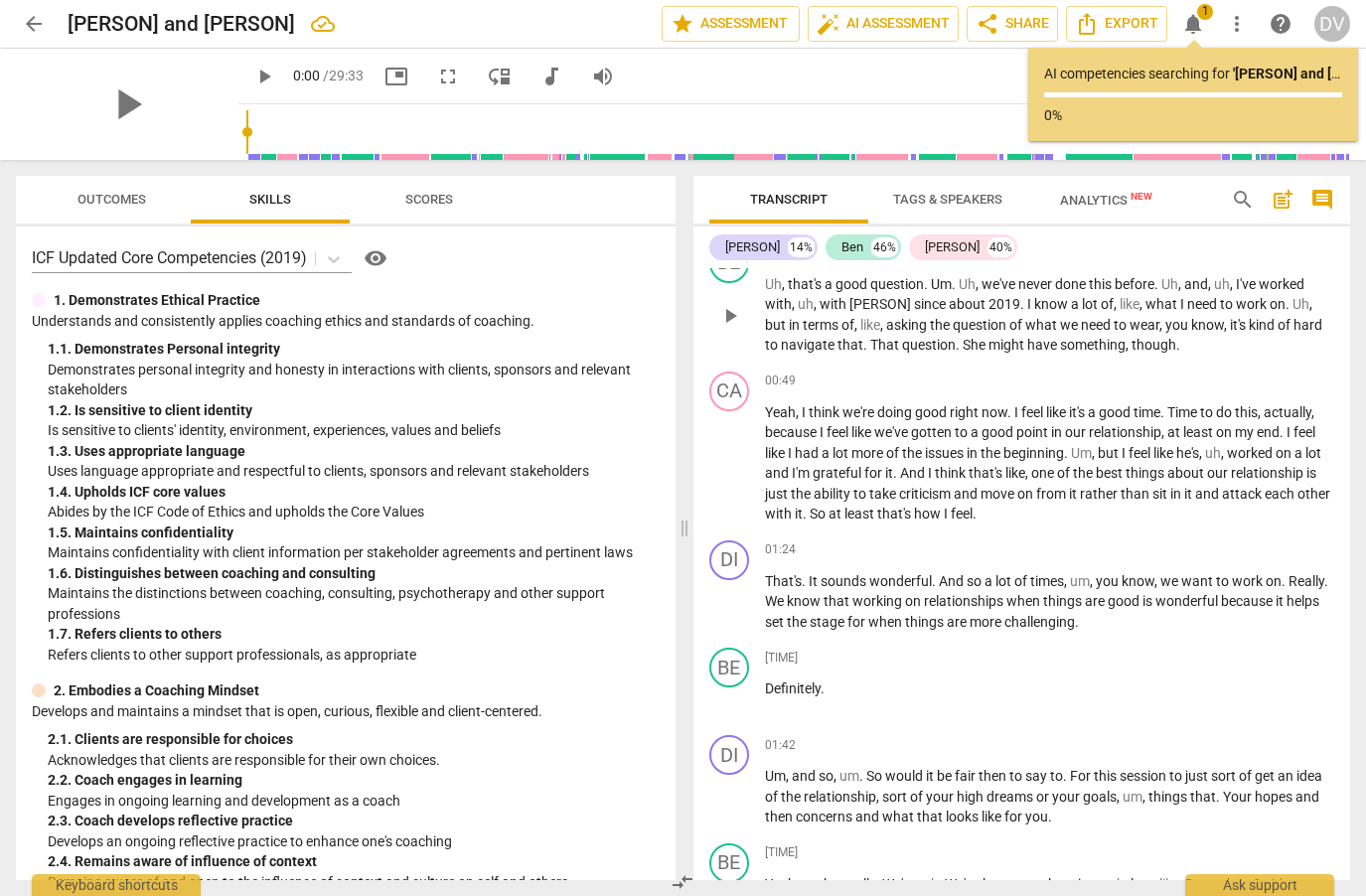 click on "wear" at bounding box center (1144, 325) 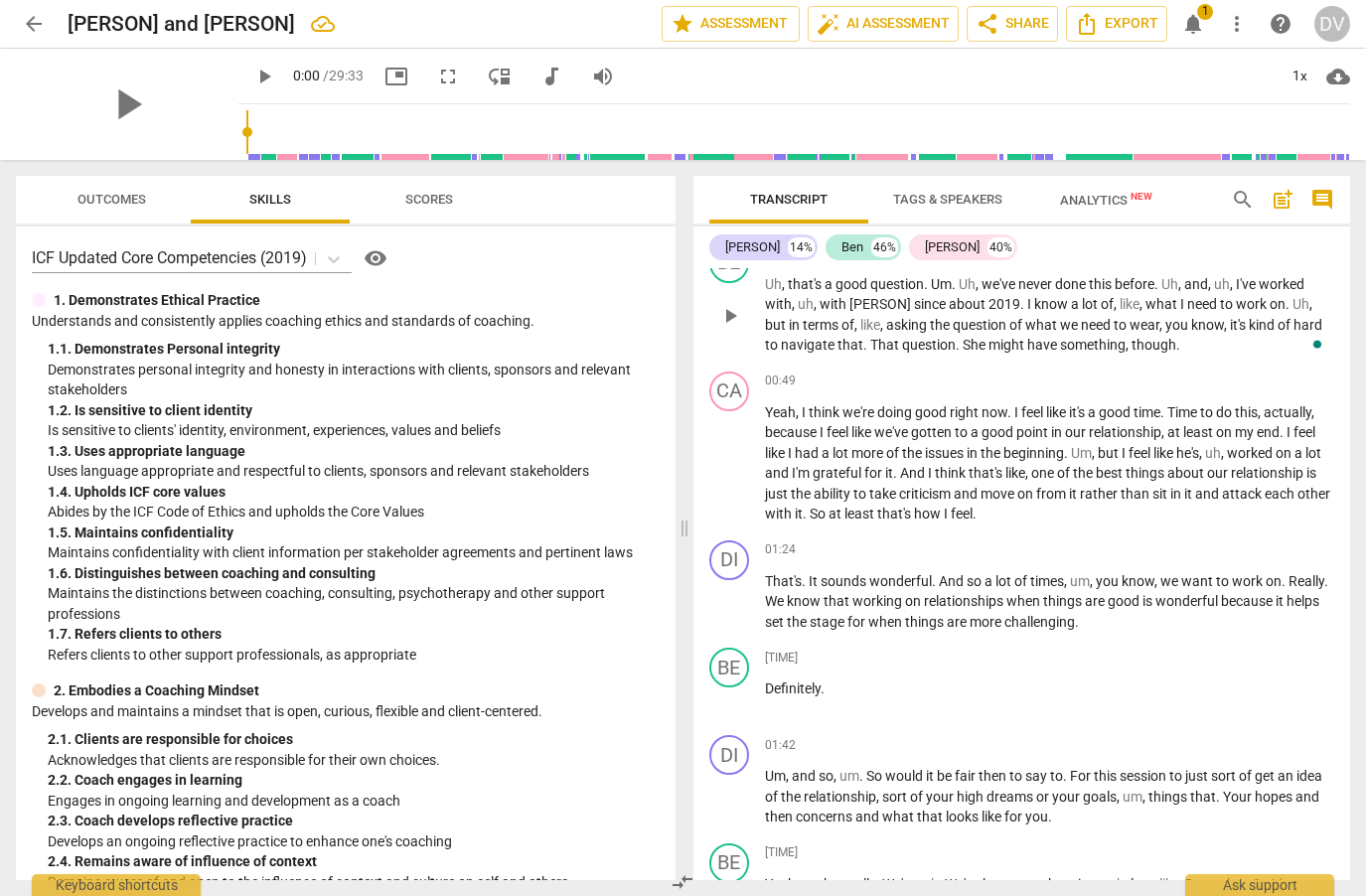 click on "wear" at bounding box center [1144, 325] 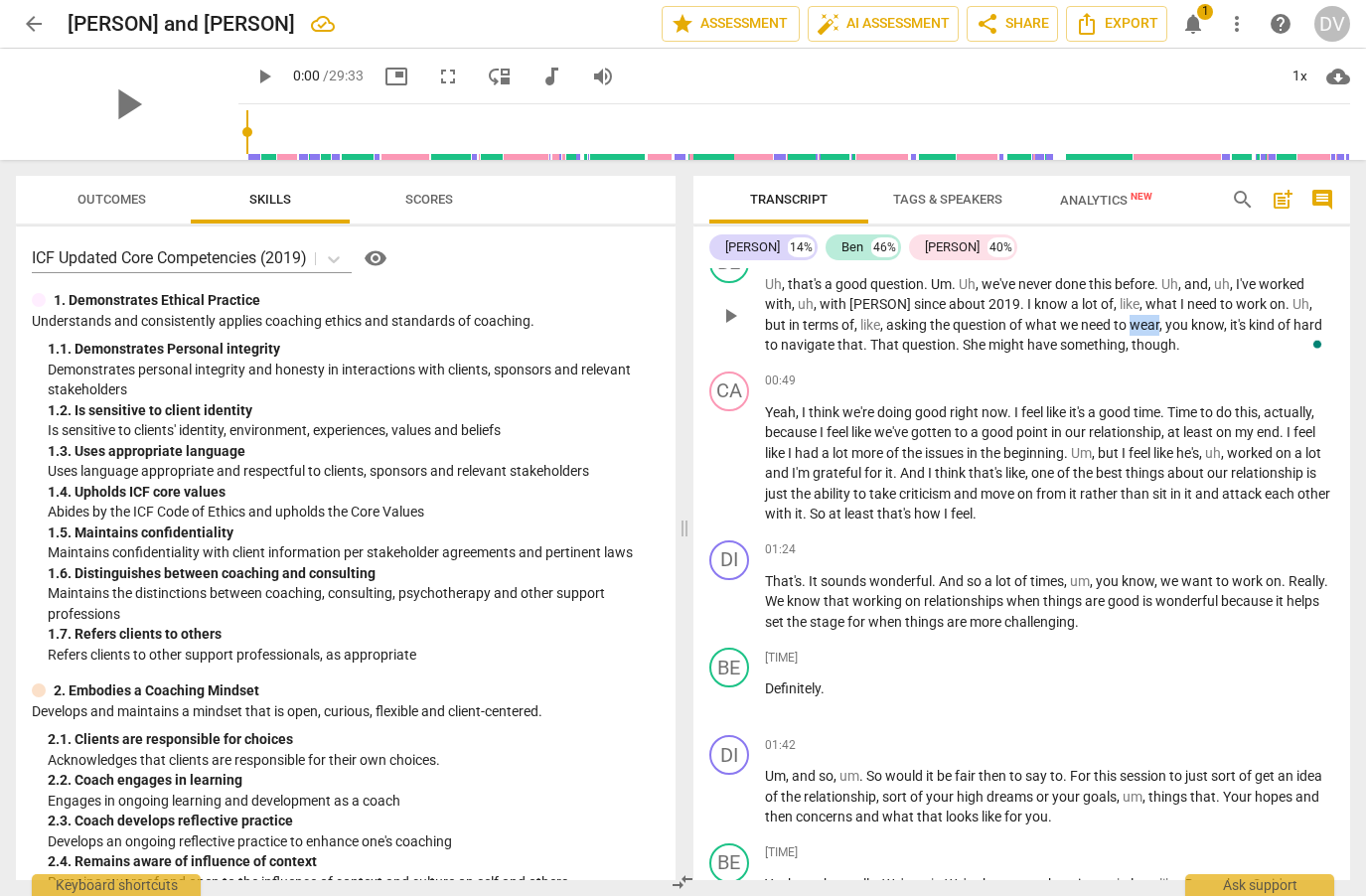 click on "wear" at bounding box center [1144, 325] 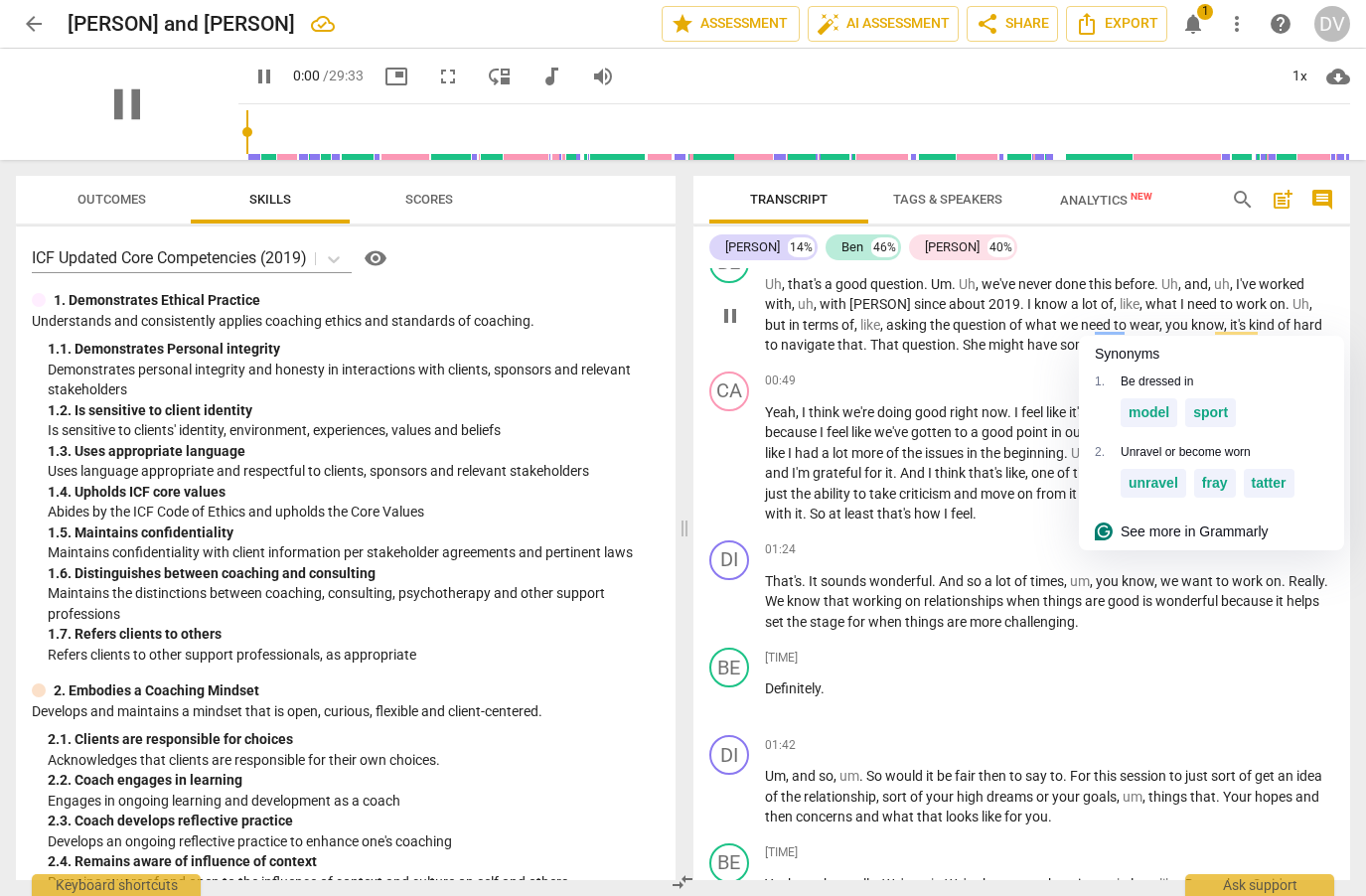 click on "wear" at bounding box center [1144, 325] 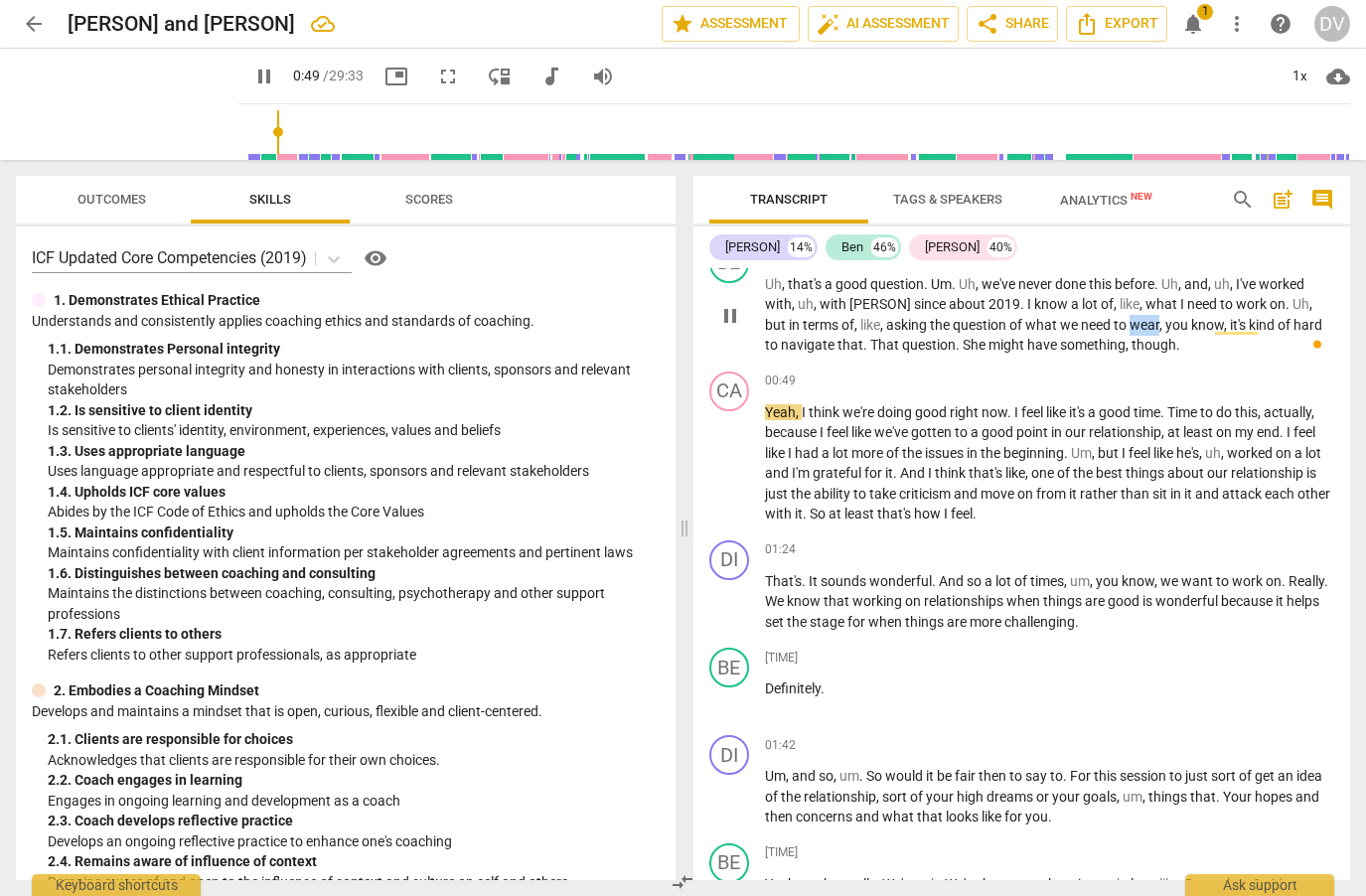 drag, startPoint x: 1125, startPoint y: 329, endPoint x: 1099, endPoint y: 323, distance: 26.683328 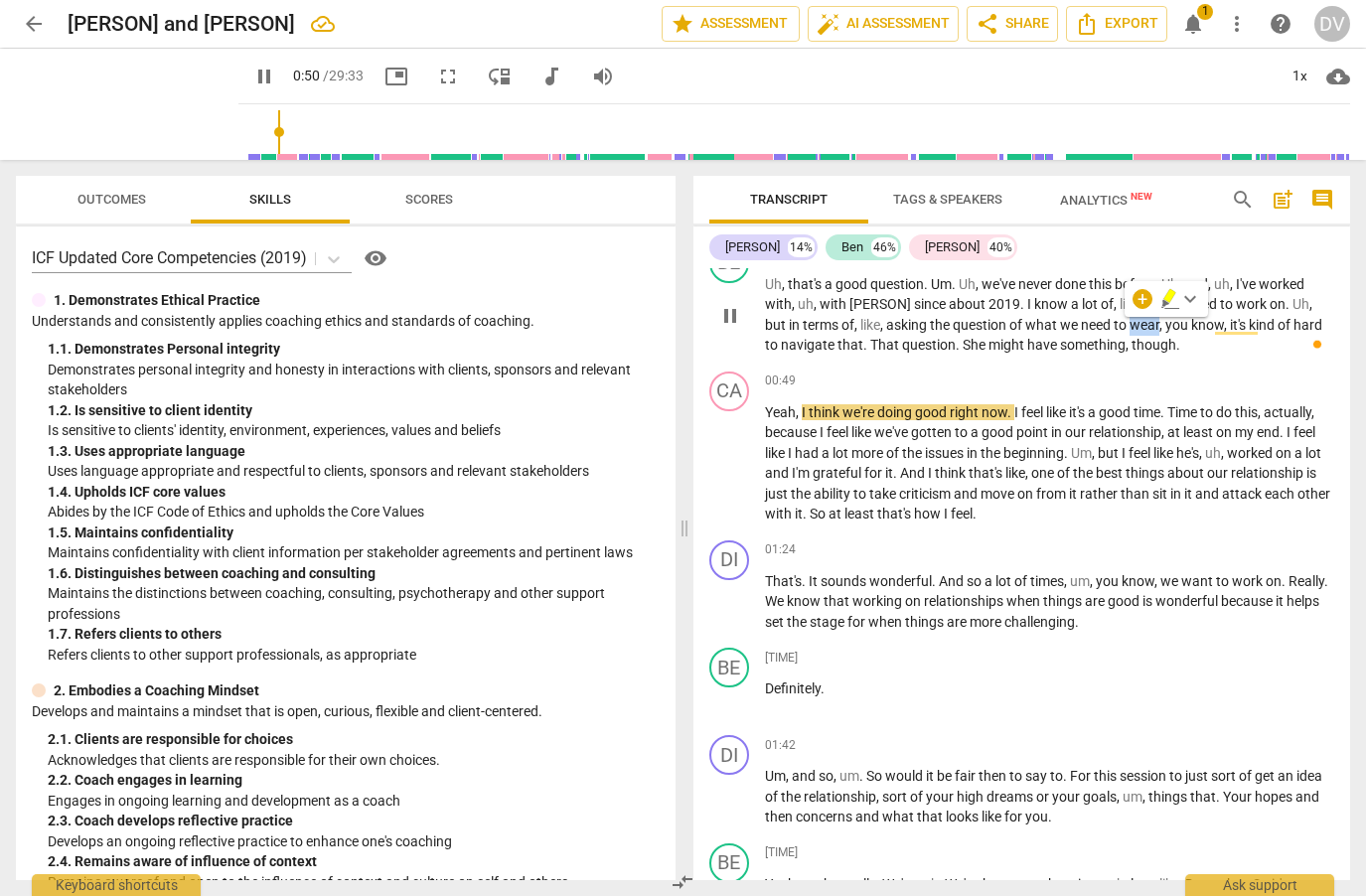 type on "51" 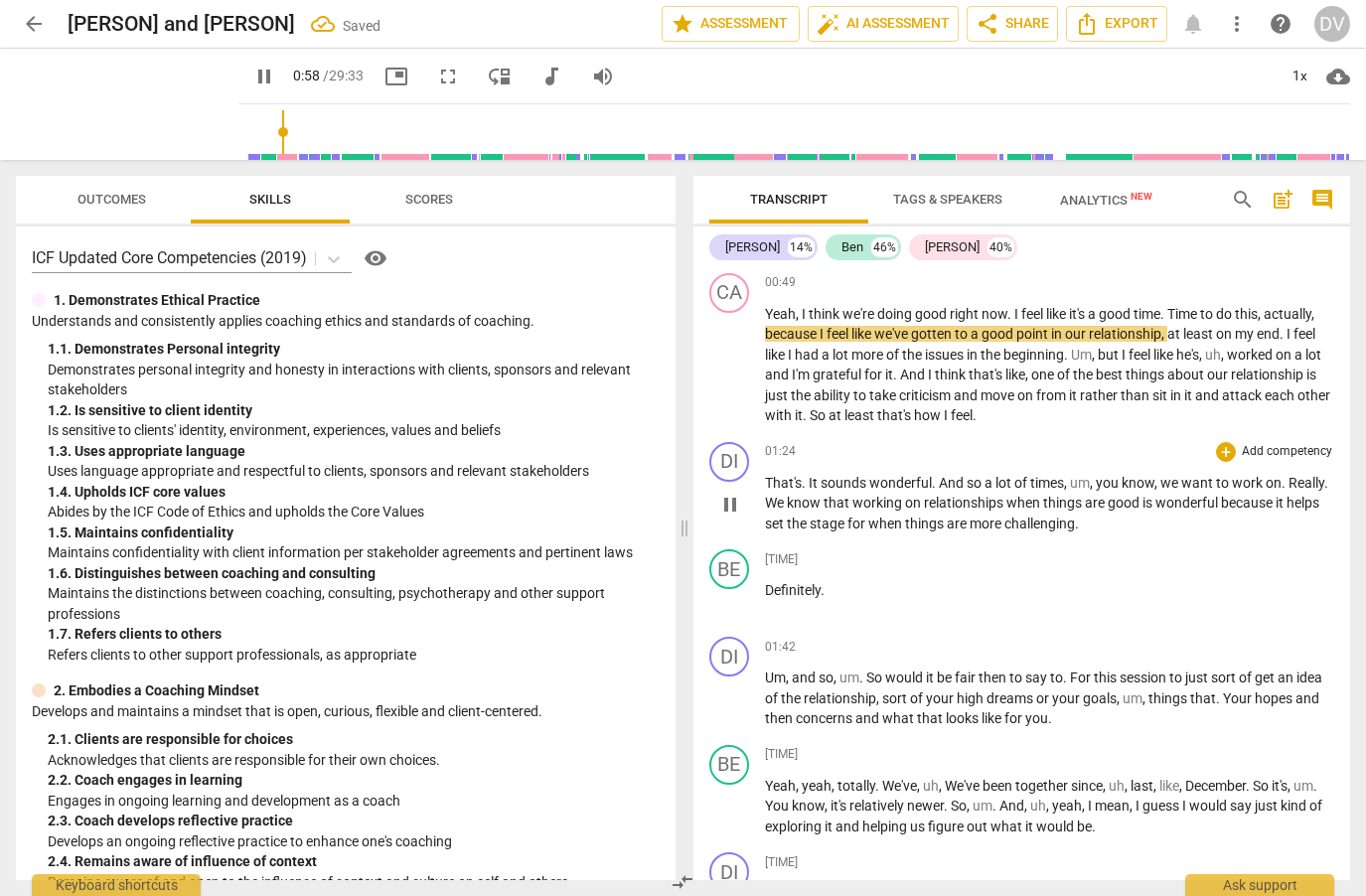 scroll, scrollTop: 241, scrollLeft: 0, axis: vertical 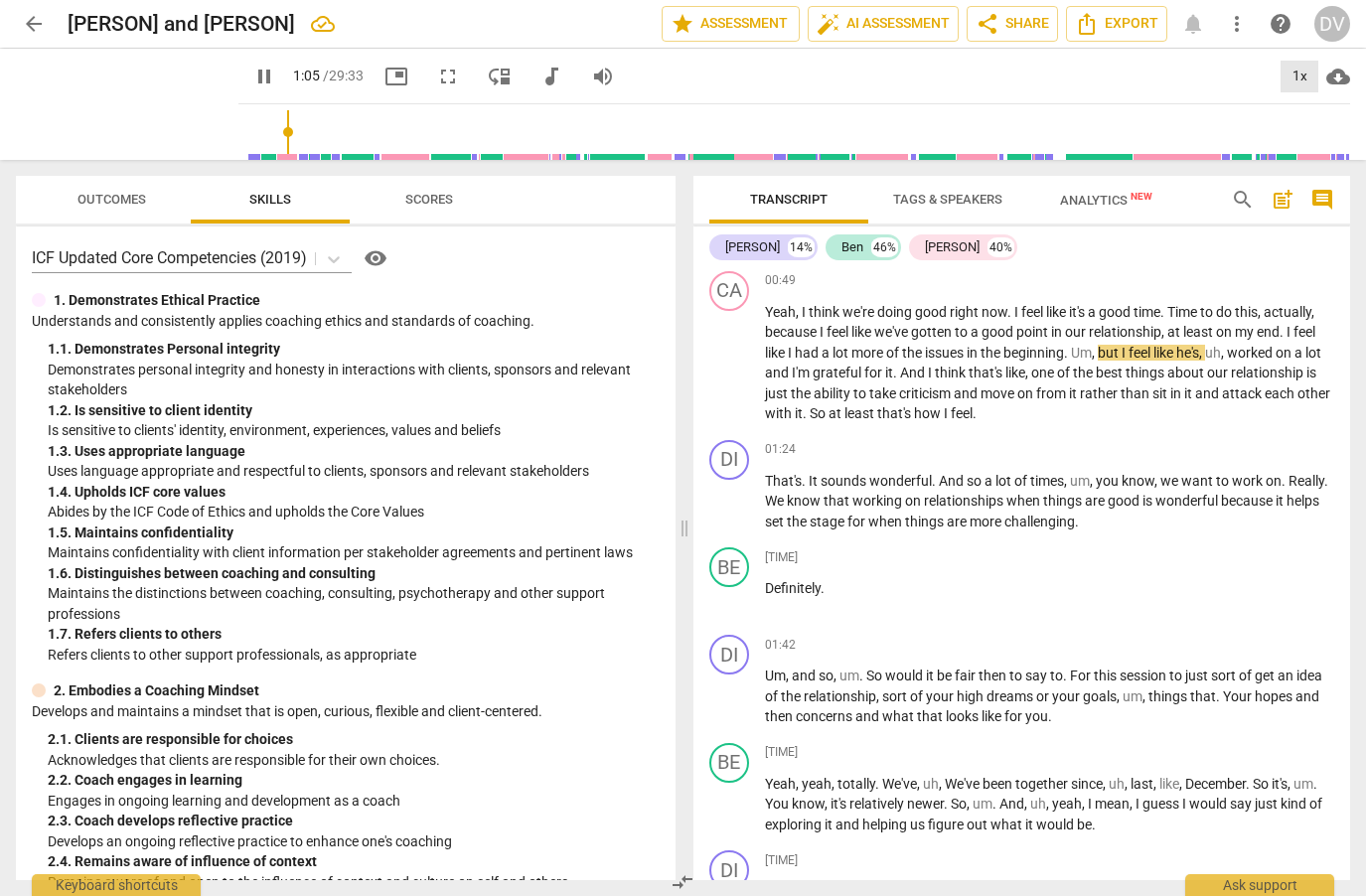 click on "1x" at bounding box center (1299, 76) 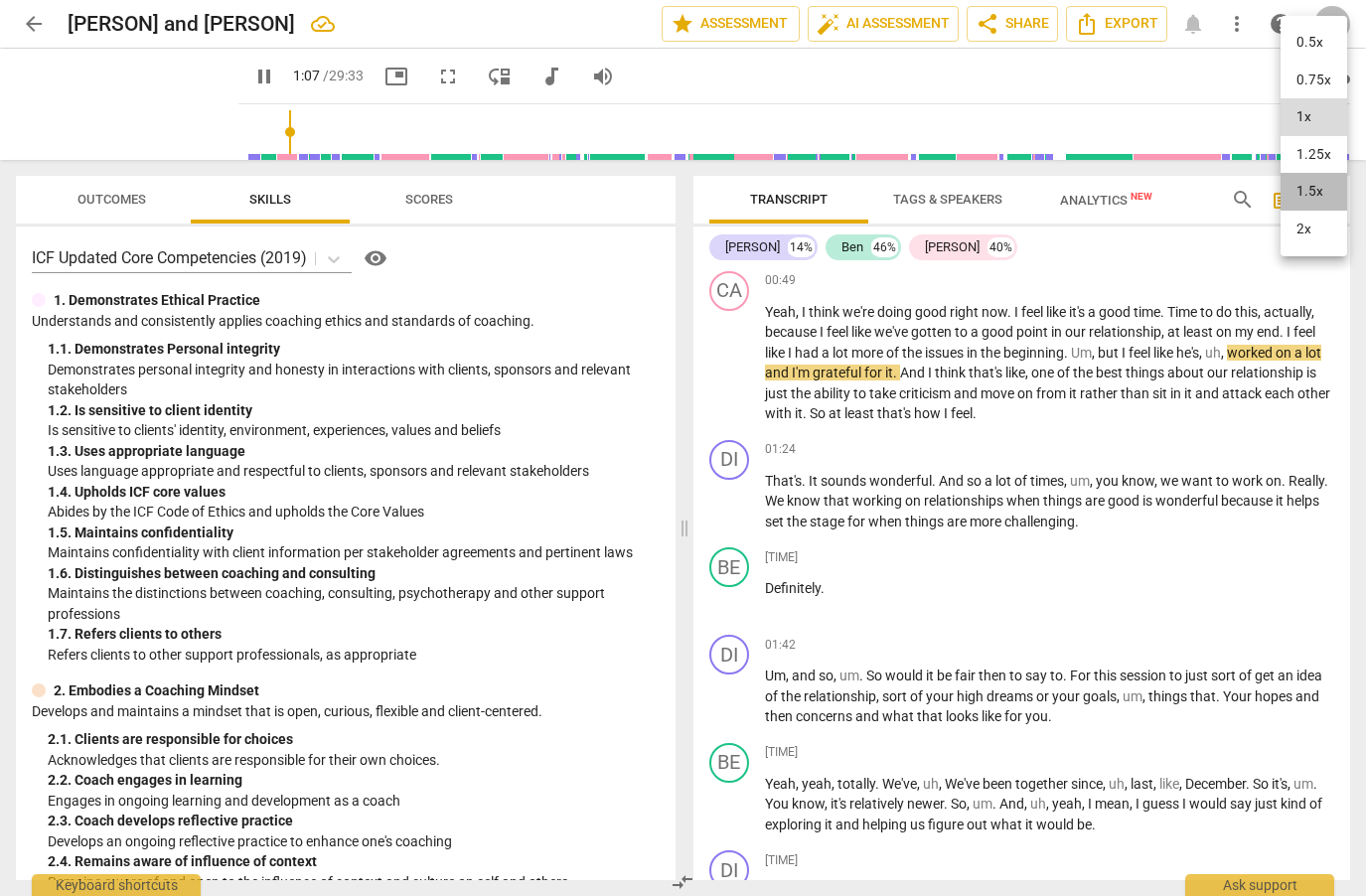 click on "1.5x" at bounding box center [1313, 192] 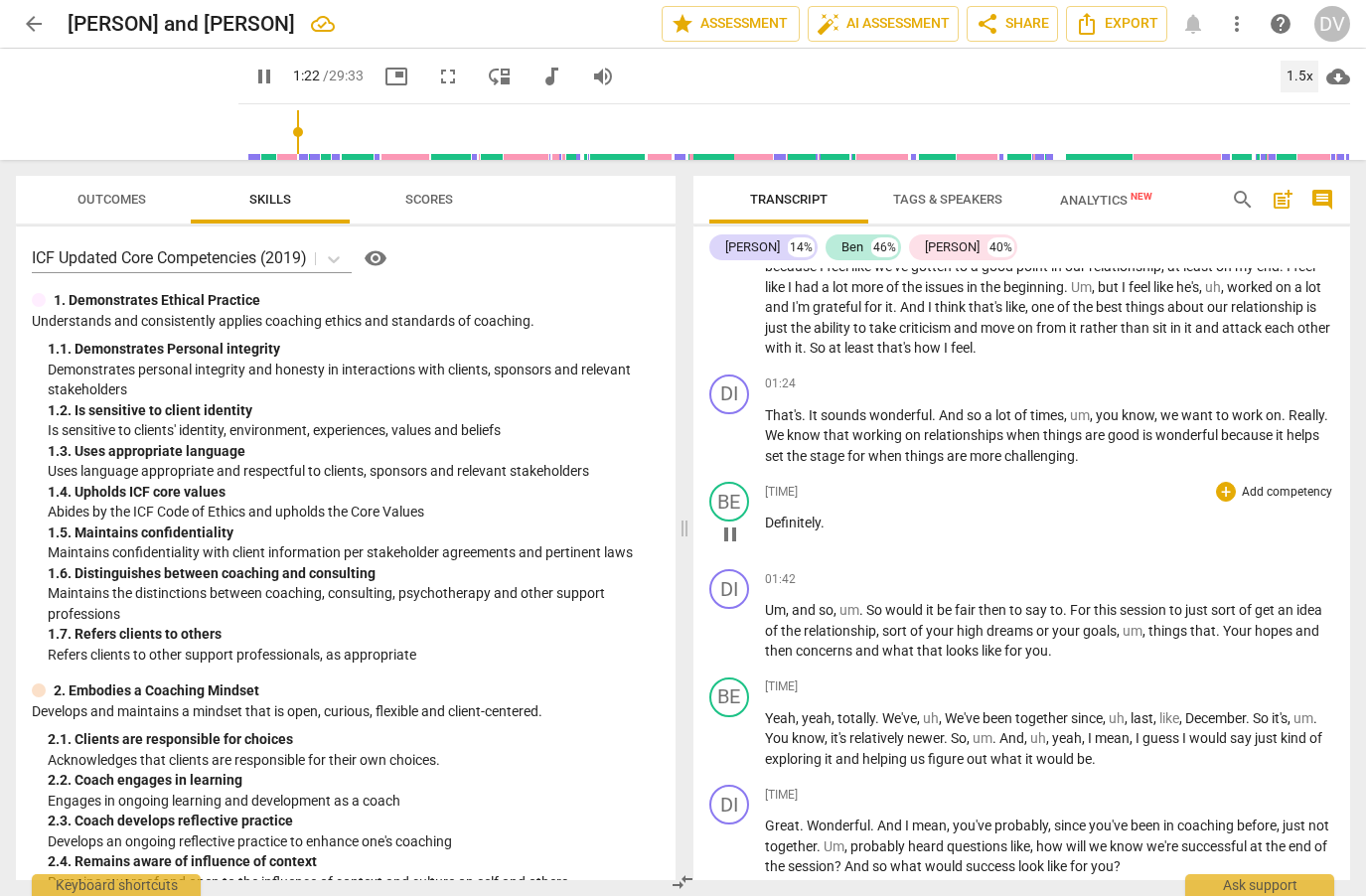 scroll, scrollTop: 395, scrollLeft: 0, axis: vertical 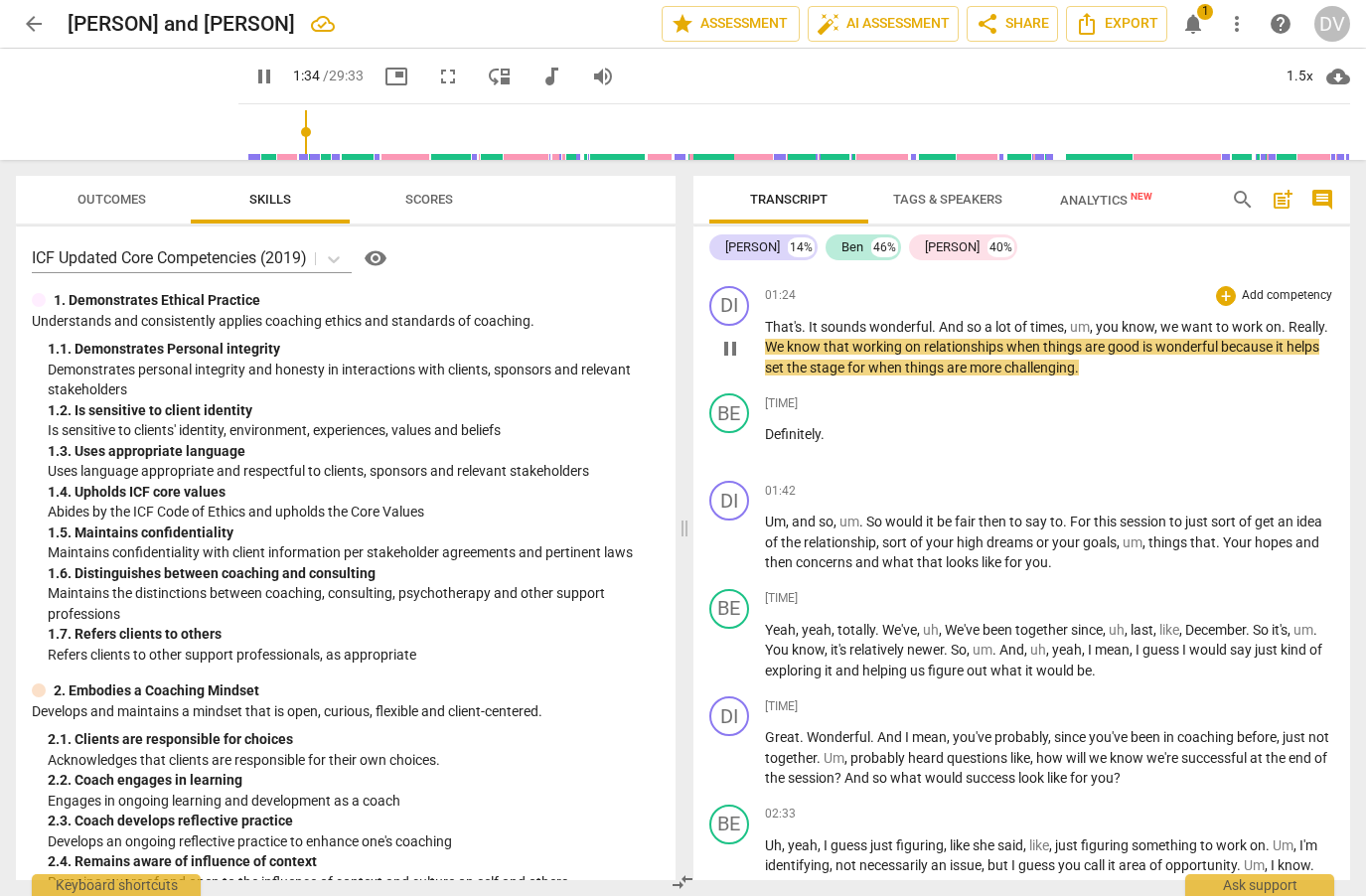 click on "Really" at bounding box center (1306, 327) 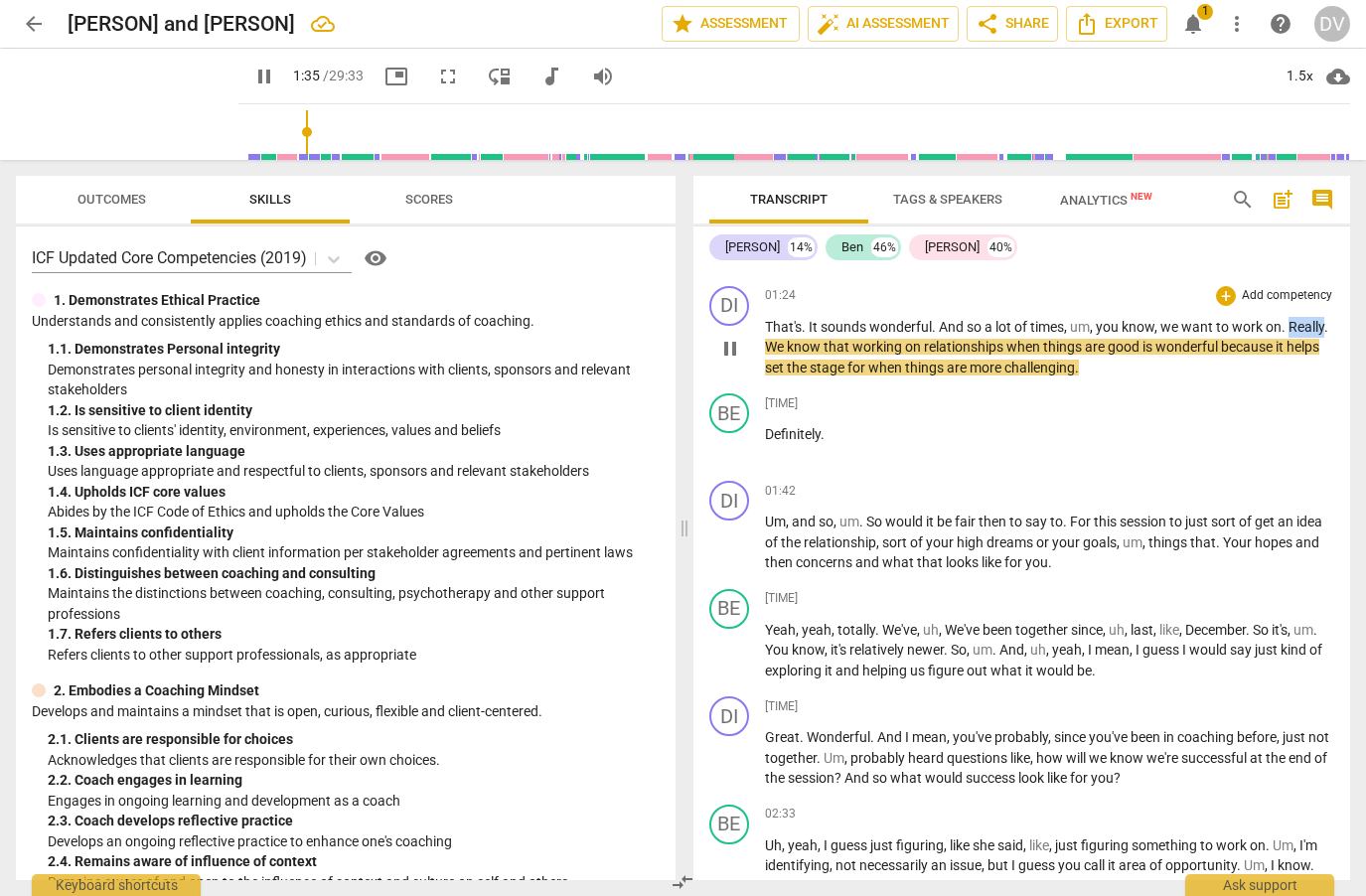 click on "Really" at bounding box center (1306, 327) 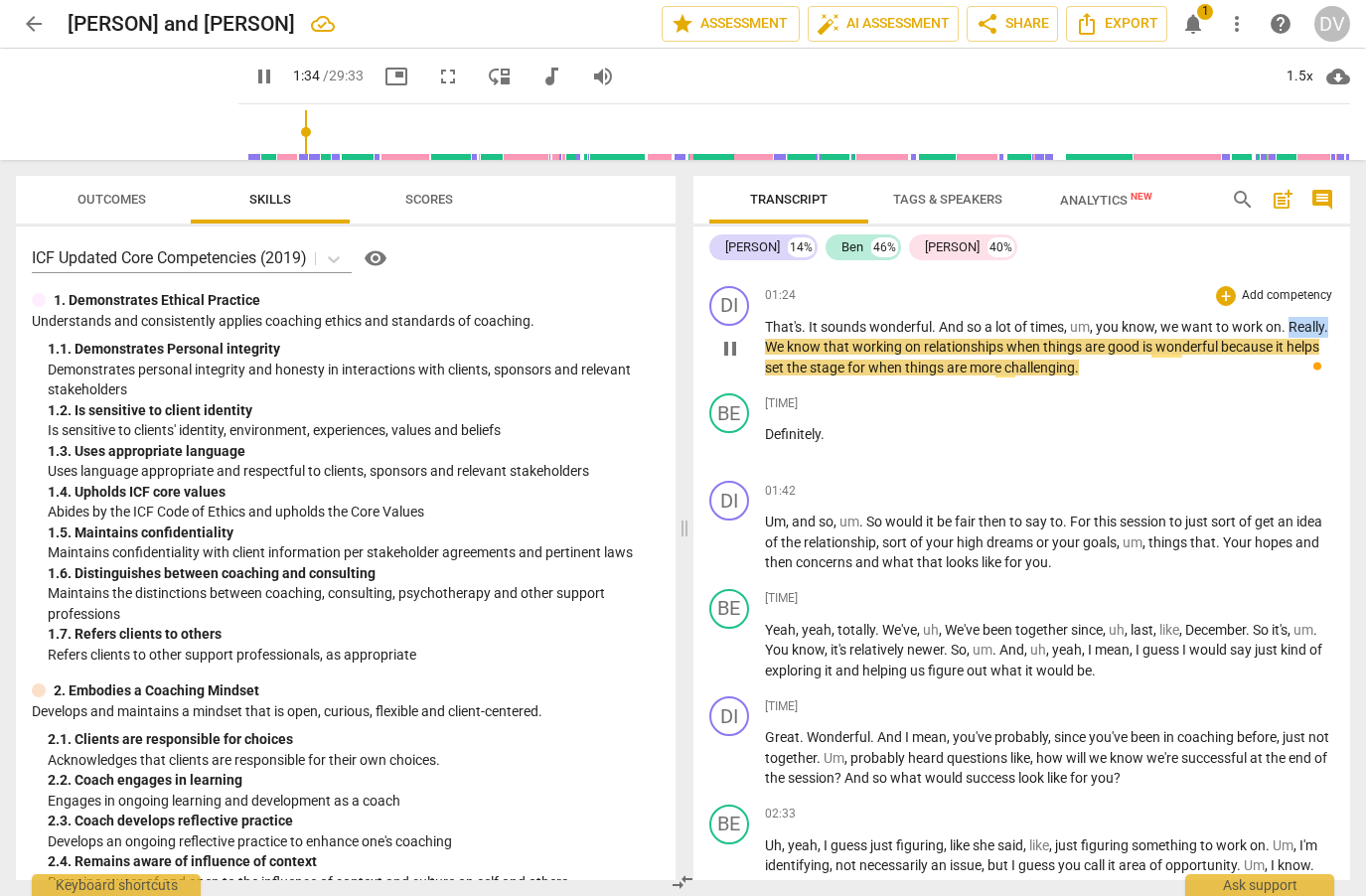 drag, startPoint x: 805, startPoint y: 350, endPoint x: 768, endPoint y: 347, distance: 37.12142 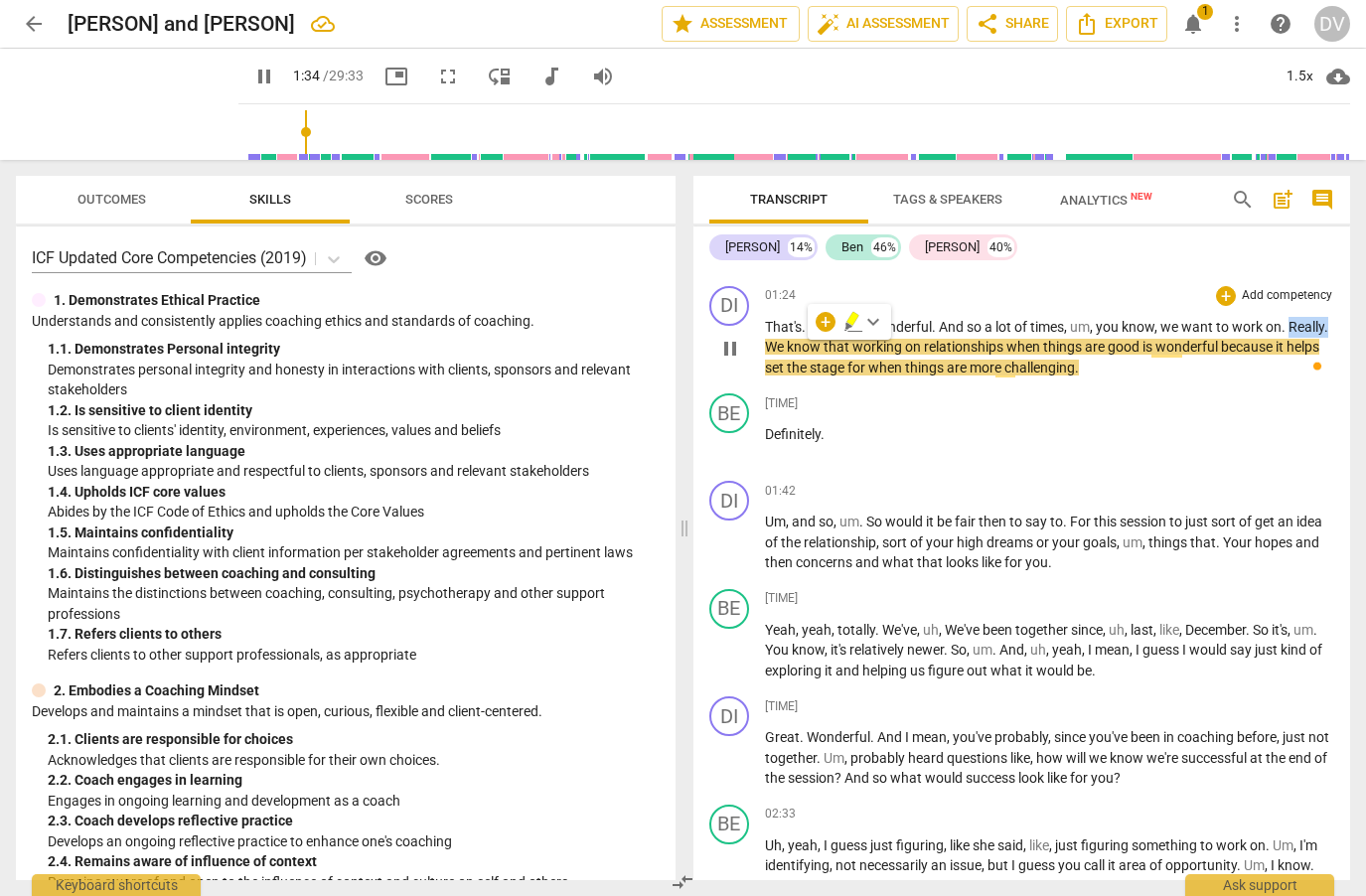 type on "95" 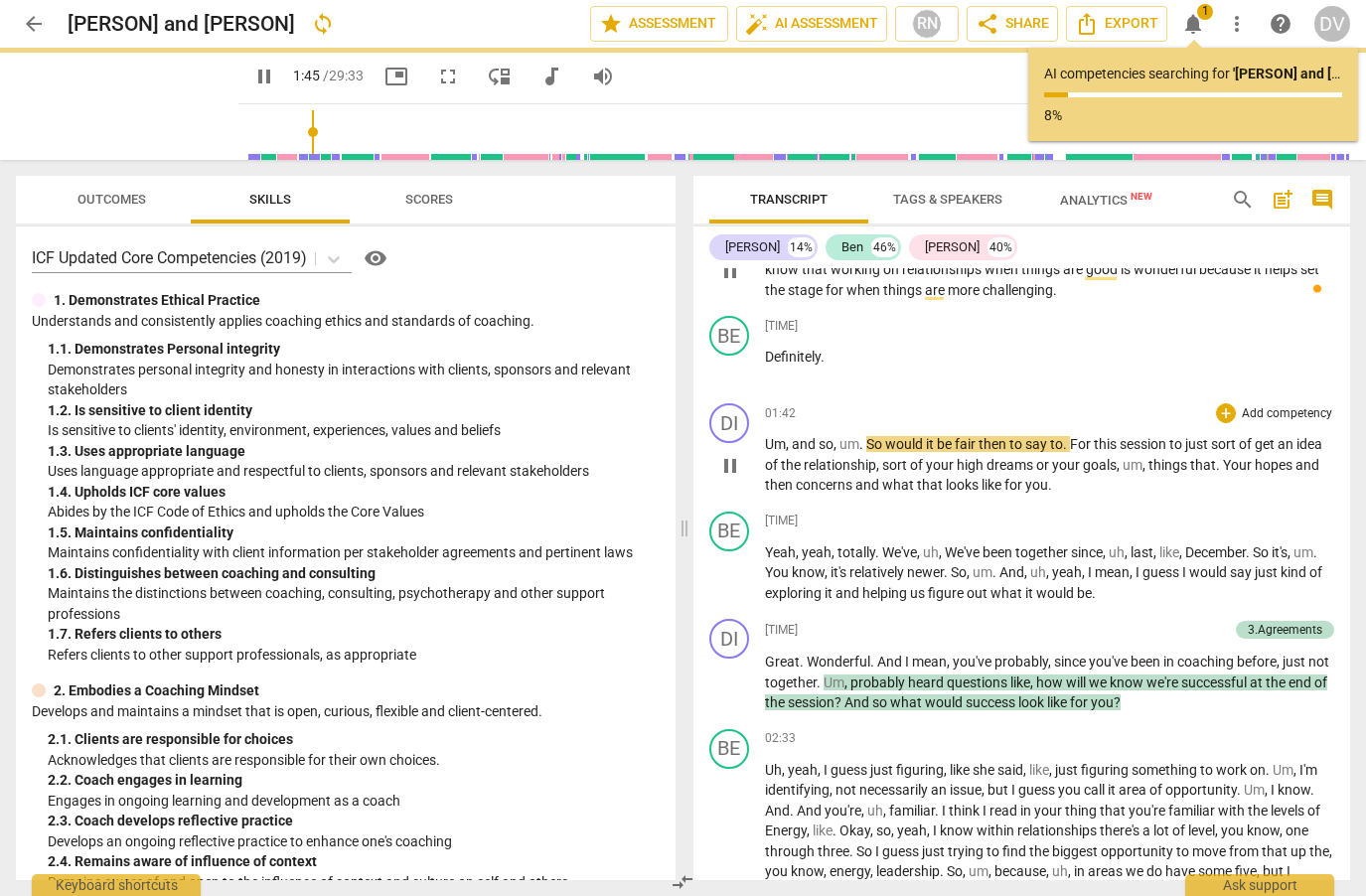 scroll, scrollTop: 479, scrollLeft: 0, axis: vertical 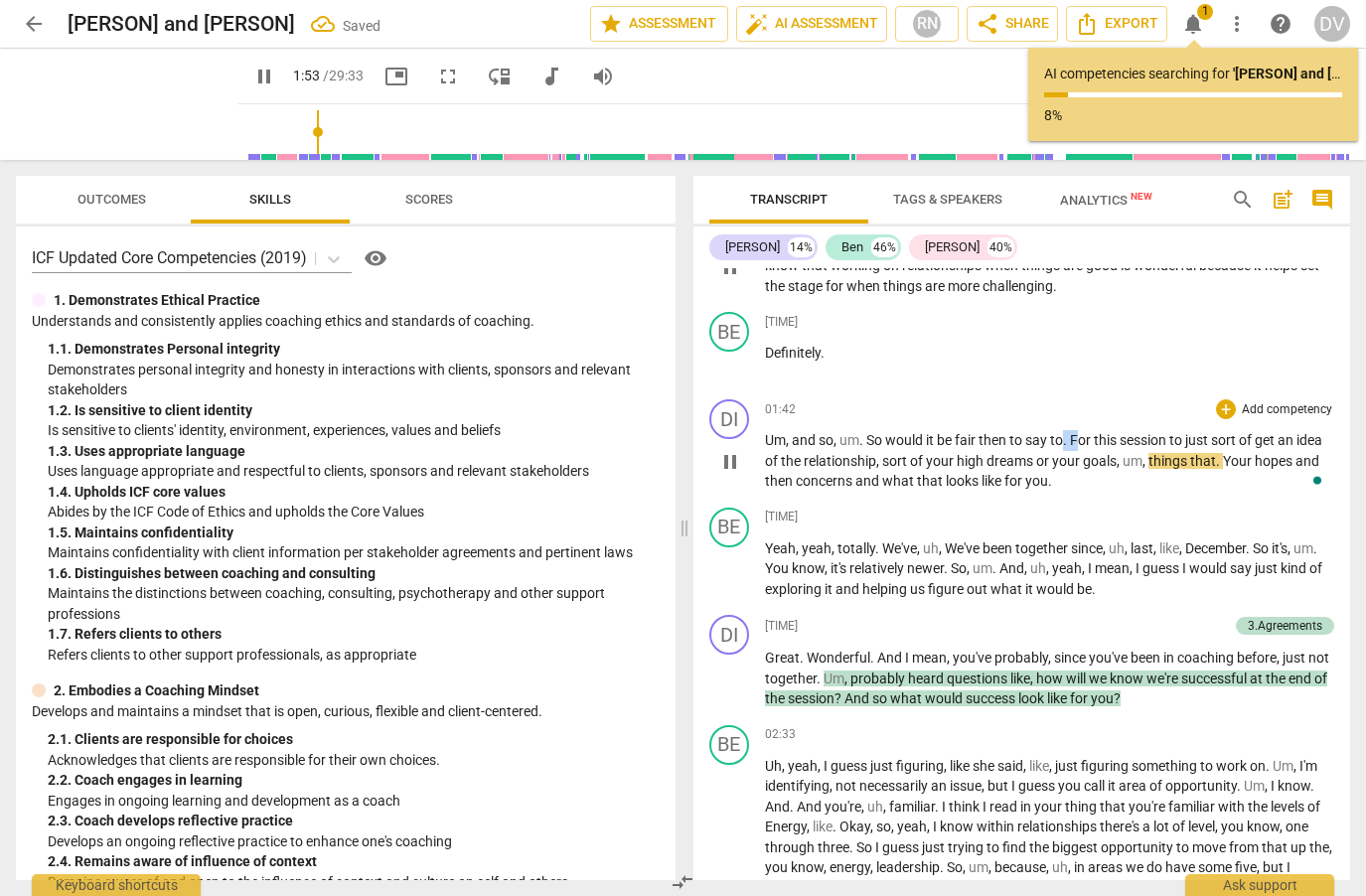 drag, startPoint x: 1079, startPoint y: 440, endPoint x: 1064, endPoint y: 441, distance: 15.033296 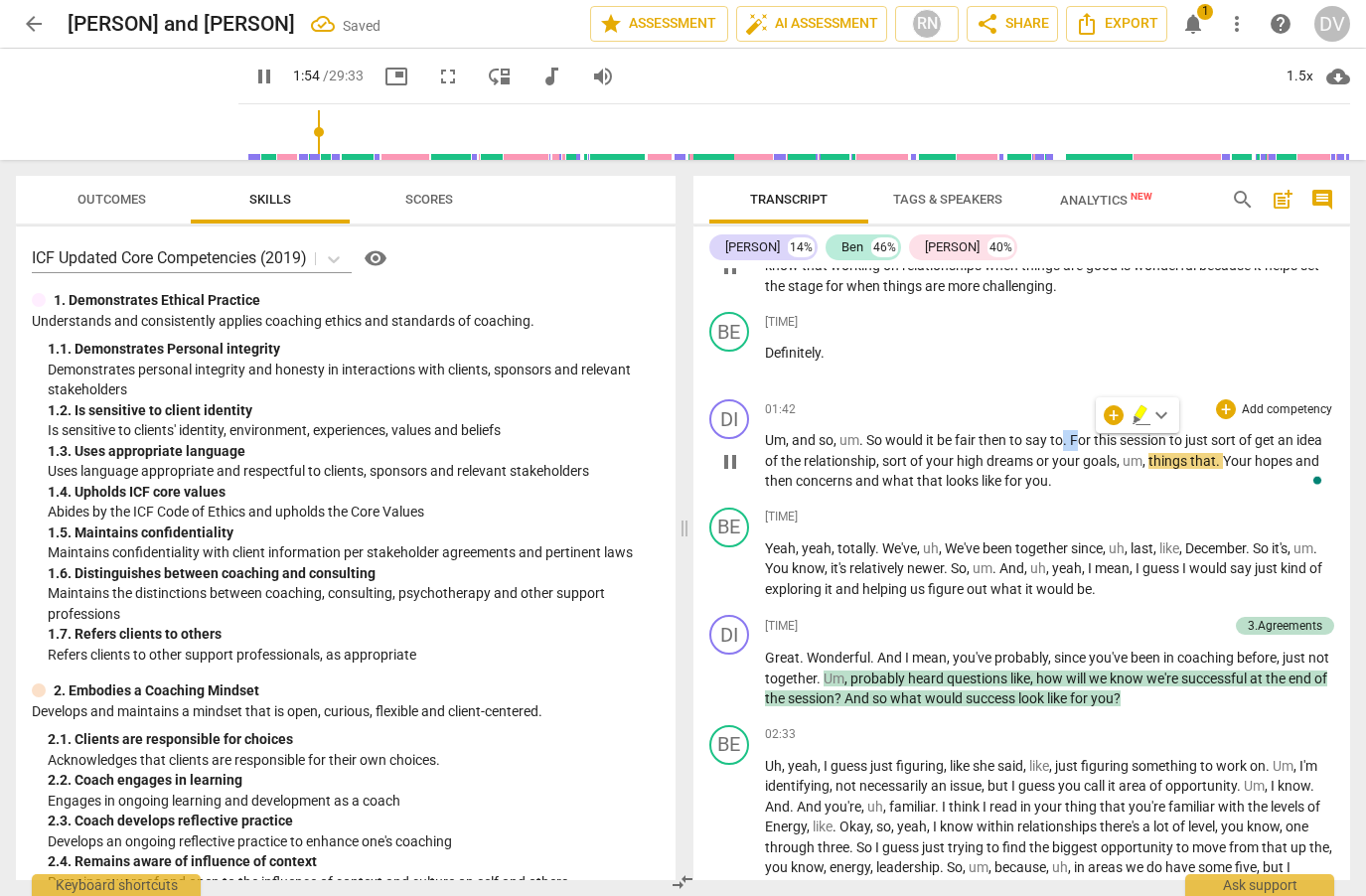 type on "115" 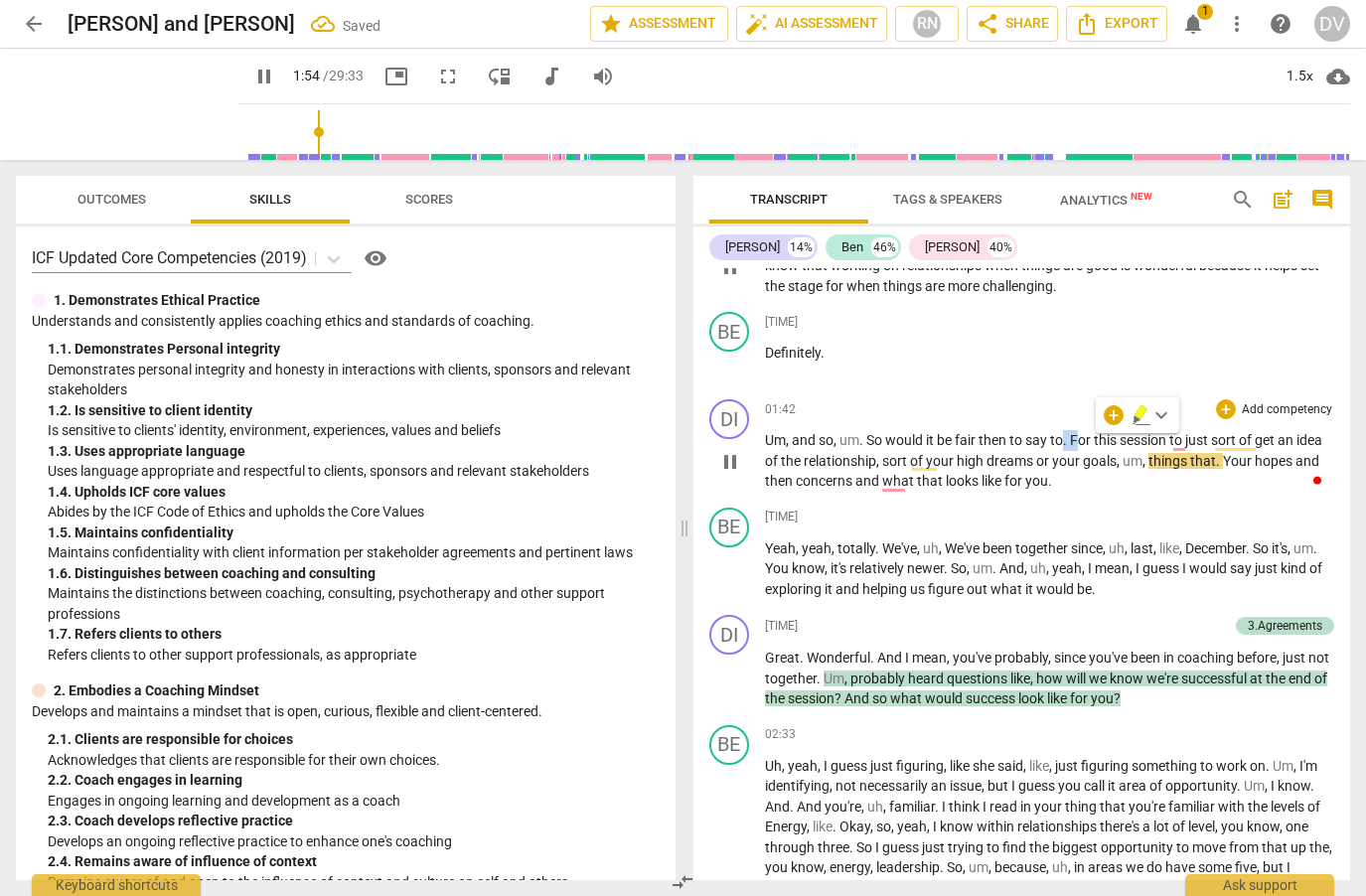 type 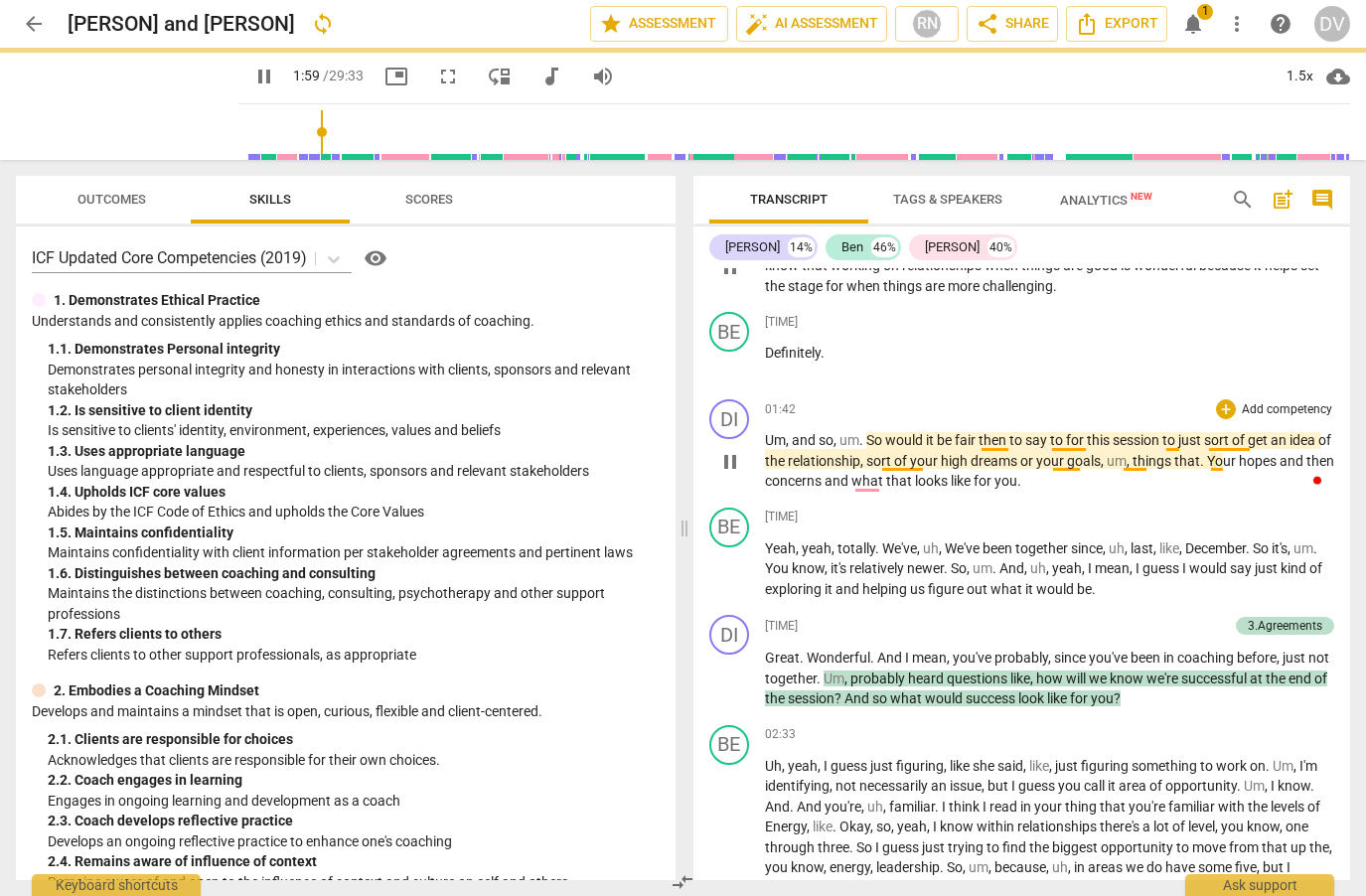click on "to f" at bounding box center [1060, 440] 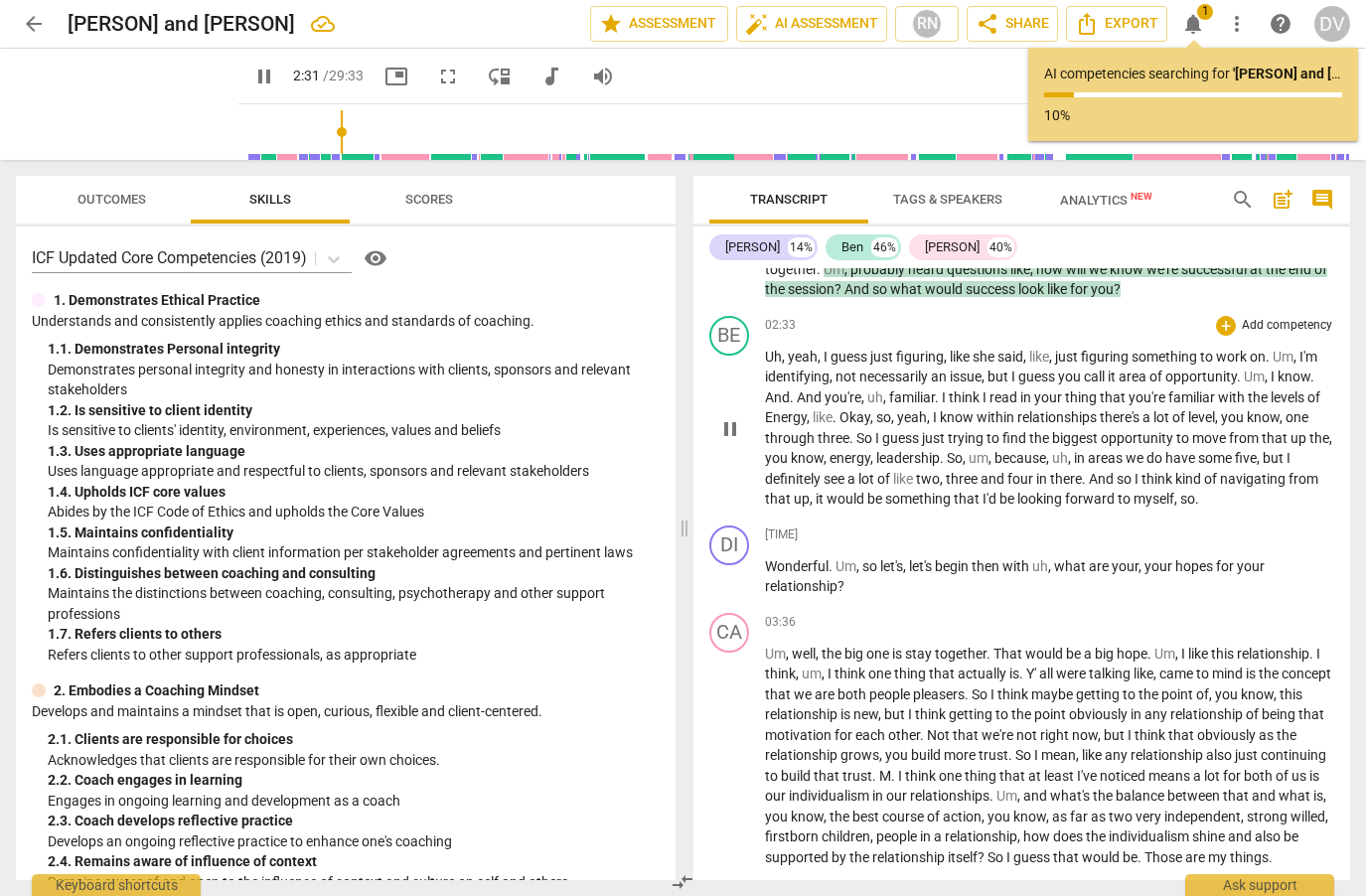 scroll, scrollTop: 918, scrollLeft: 0, axis: vertical 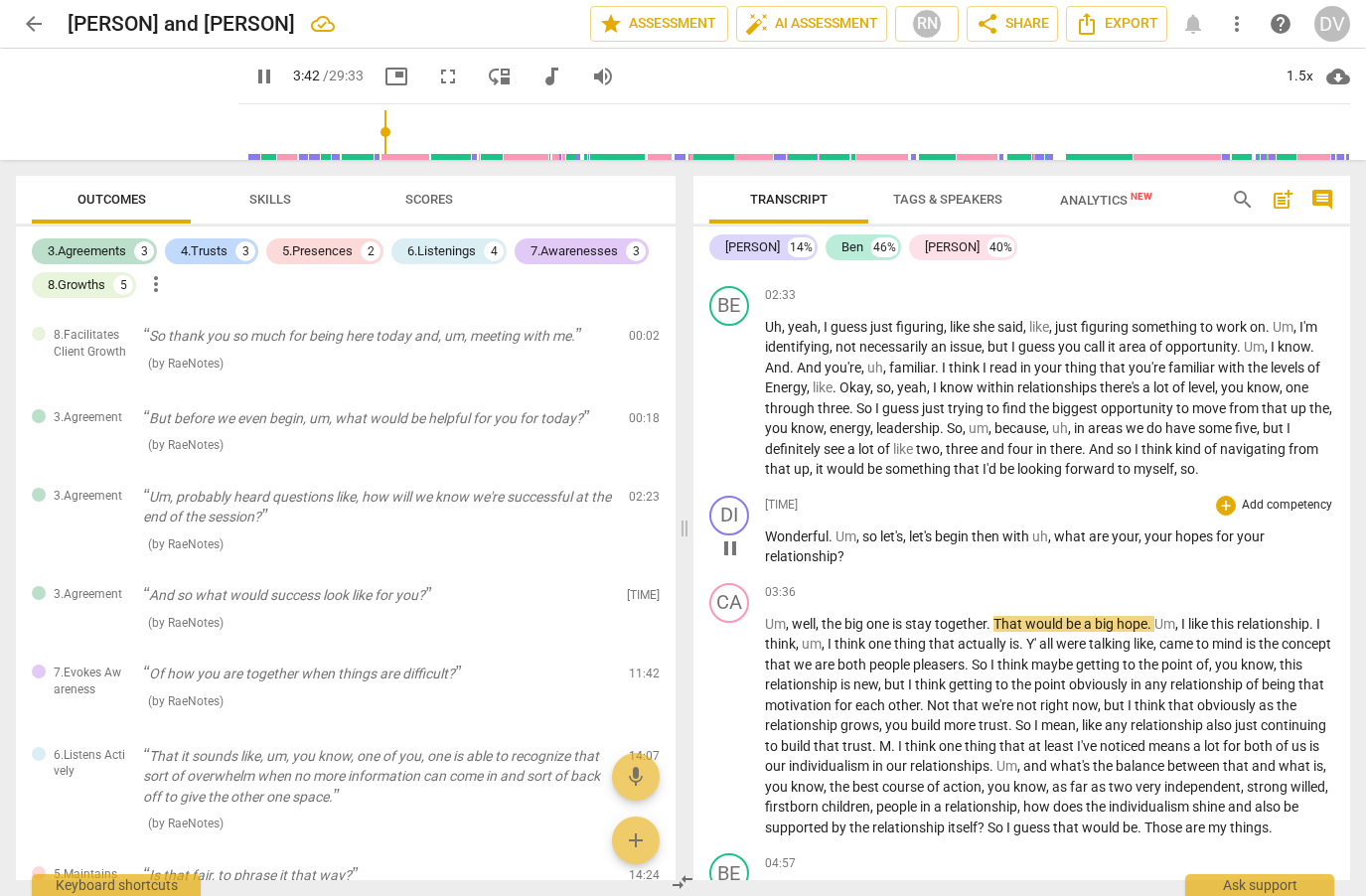 click on "pause" at bounding box center [730, 548] 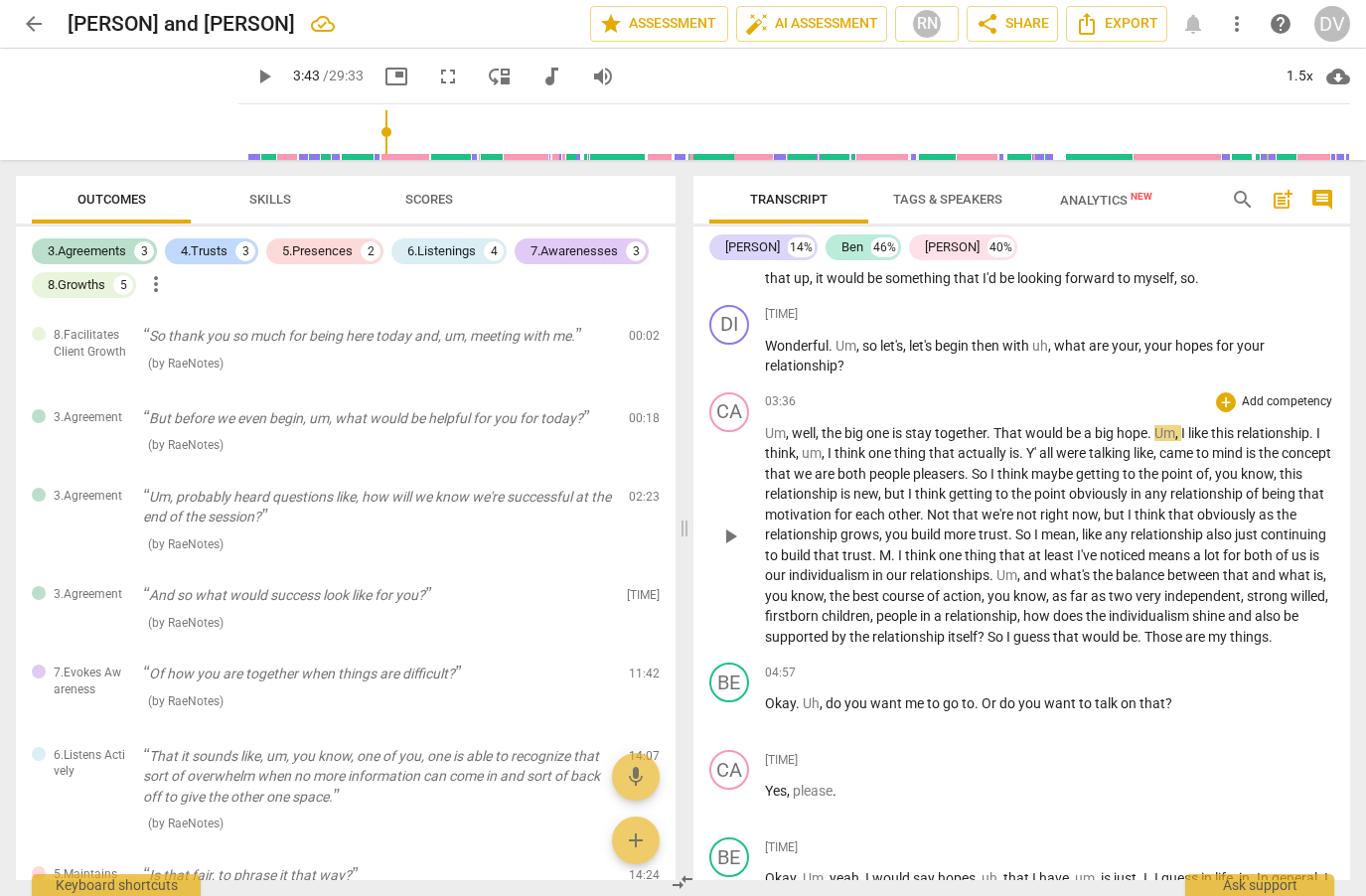 scroll, scrollTop: 1095, scrollLeft: 0, axis: vertical 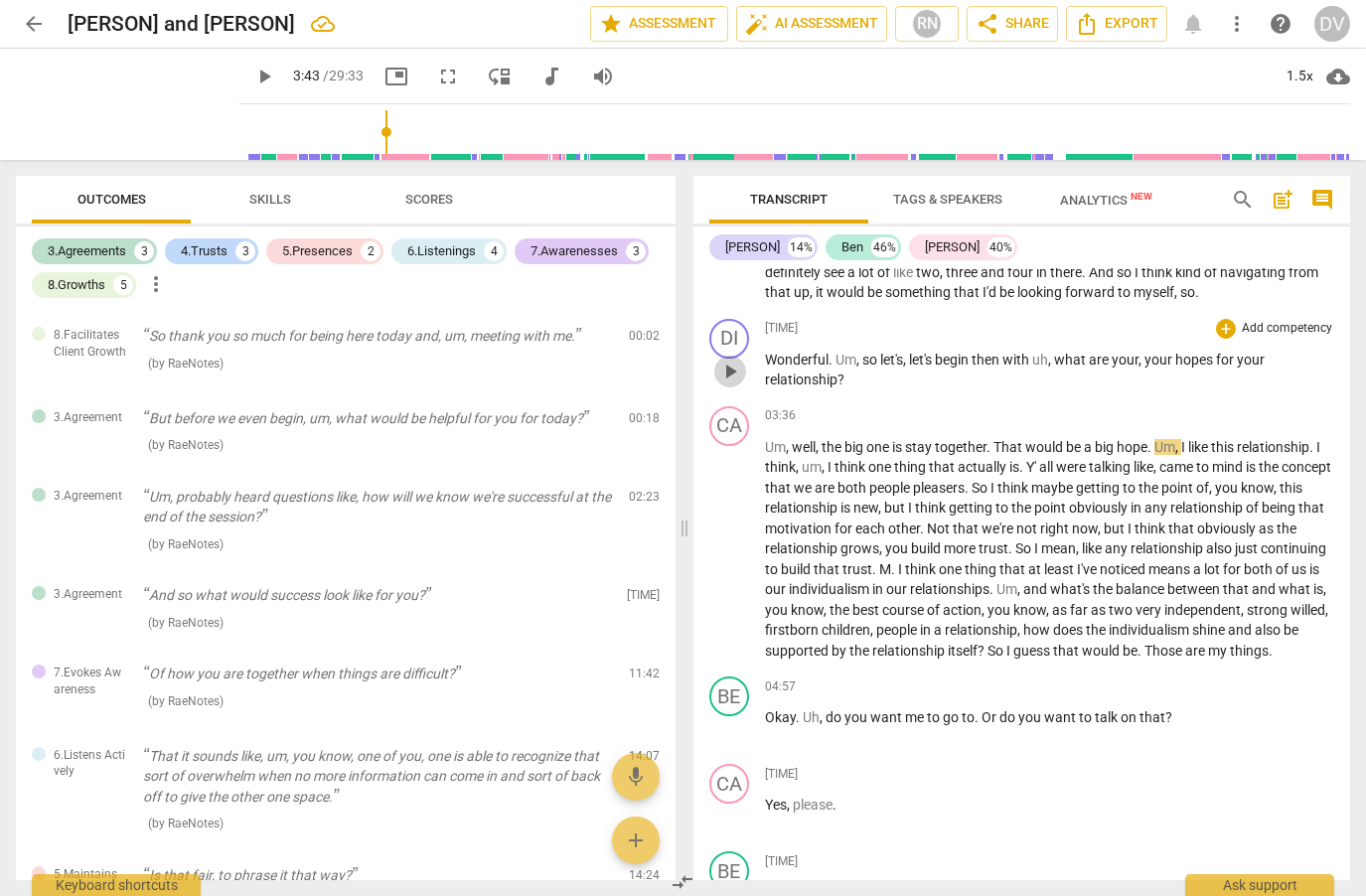 click on "play_arrow" at bounding box center [730, 372] 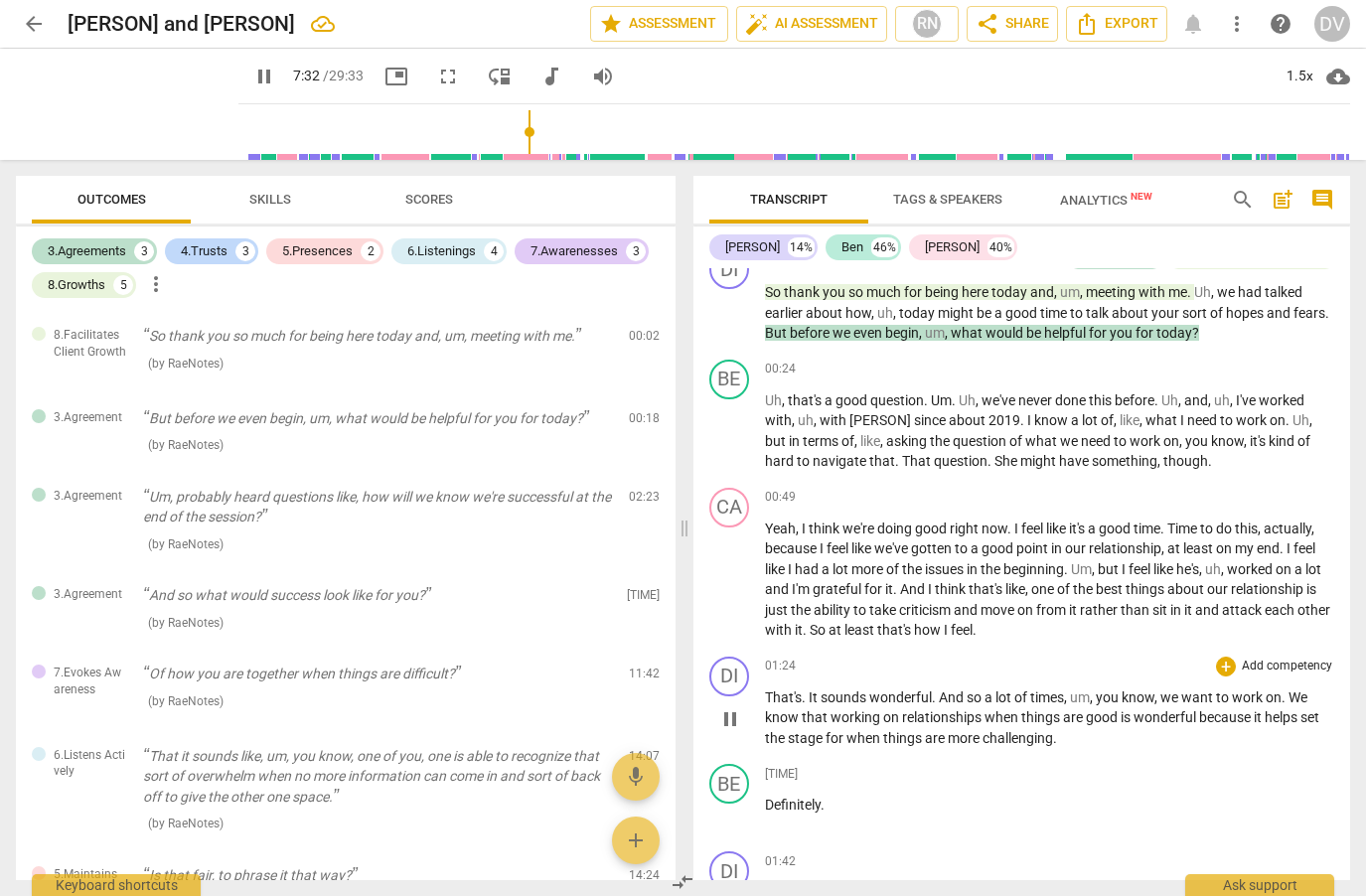 scroll, scrollTop: 0, scrollLeft: 0, axis: both 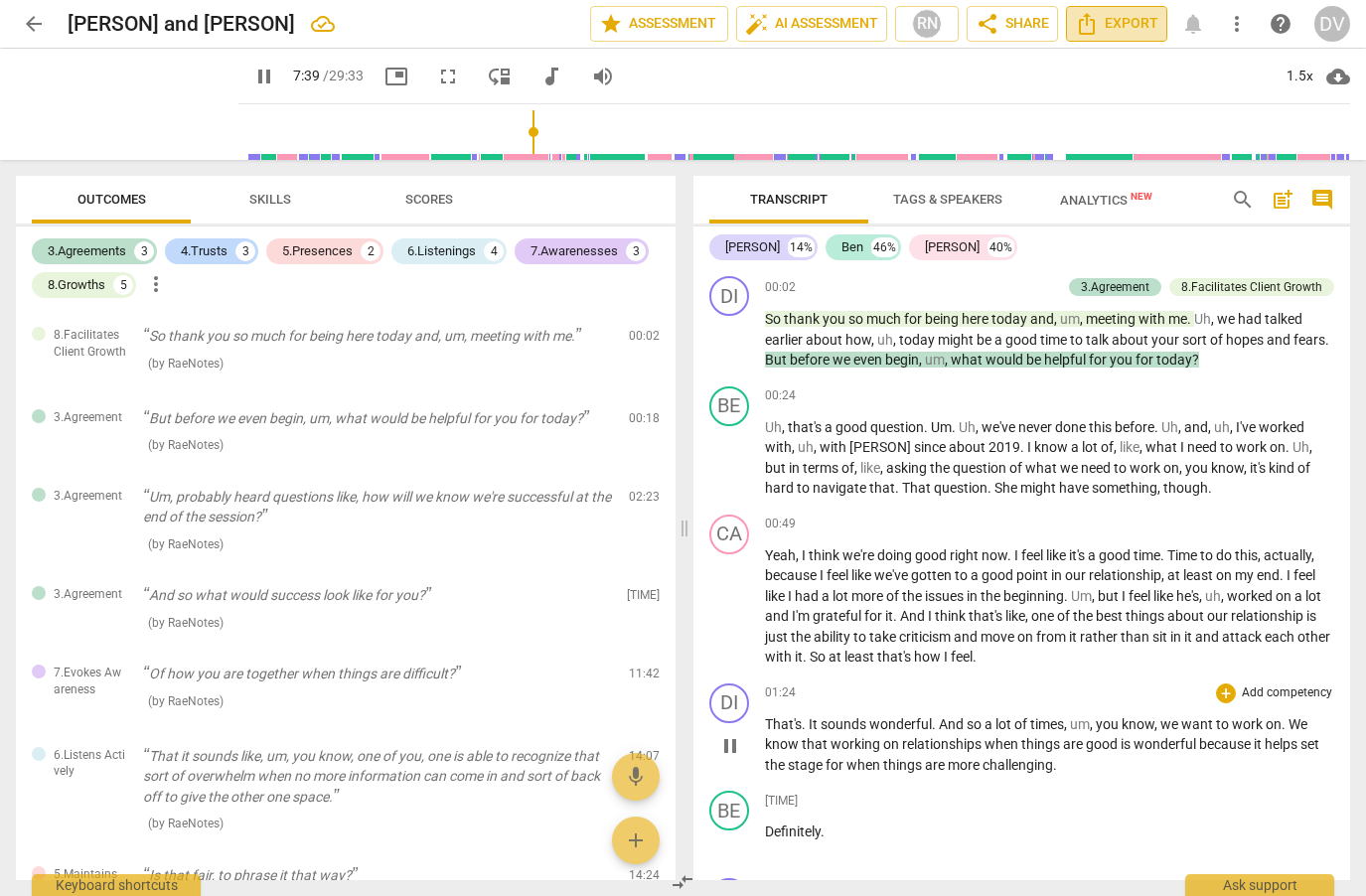 click on "Export" at bounding box center [1117, 24] 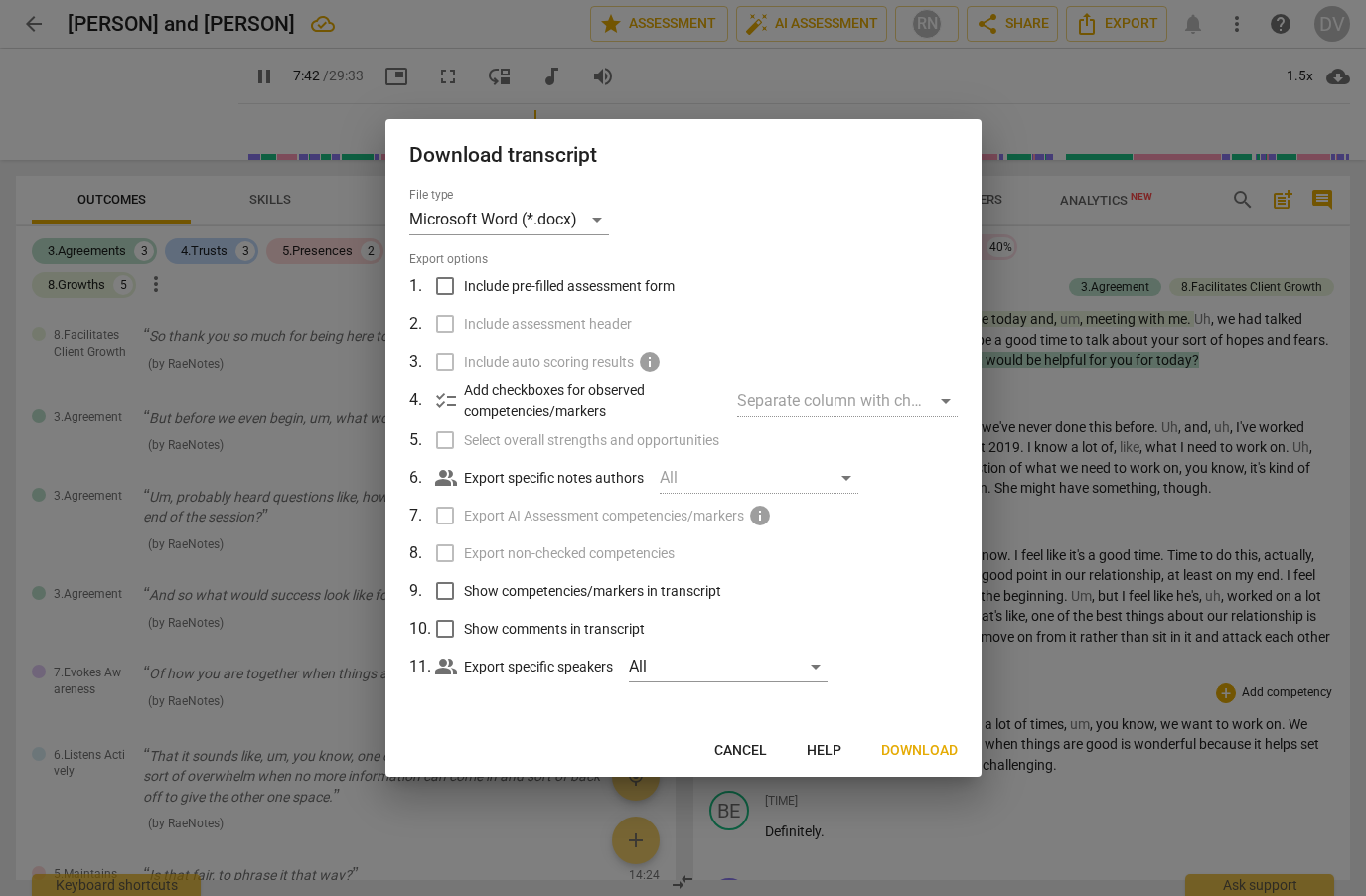 scroll, scrollTop: 2467, scrollLeft: 0, axis: vertical 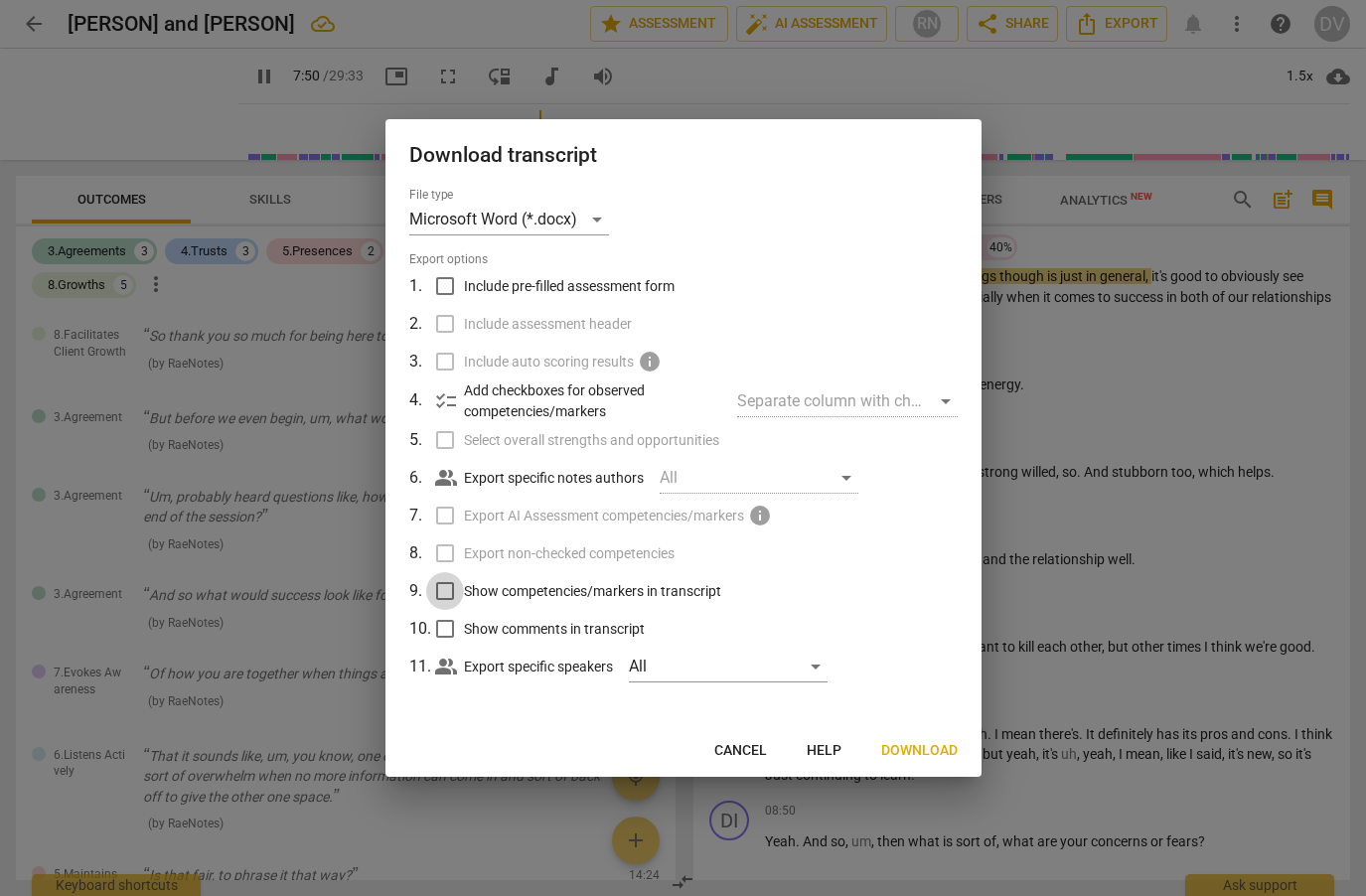 type on "470" 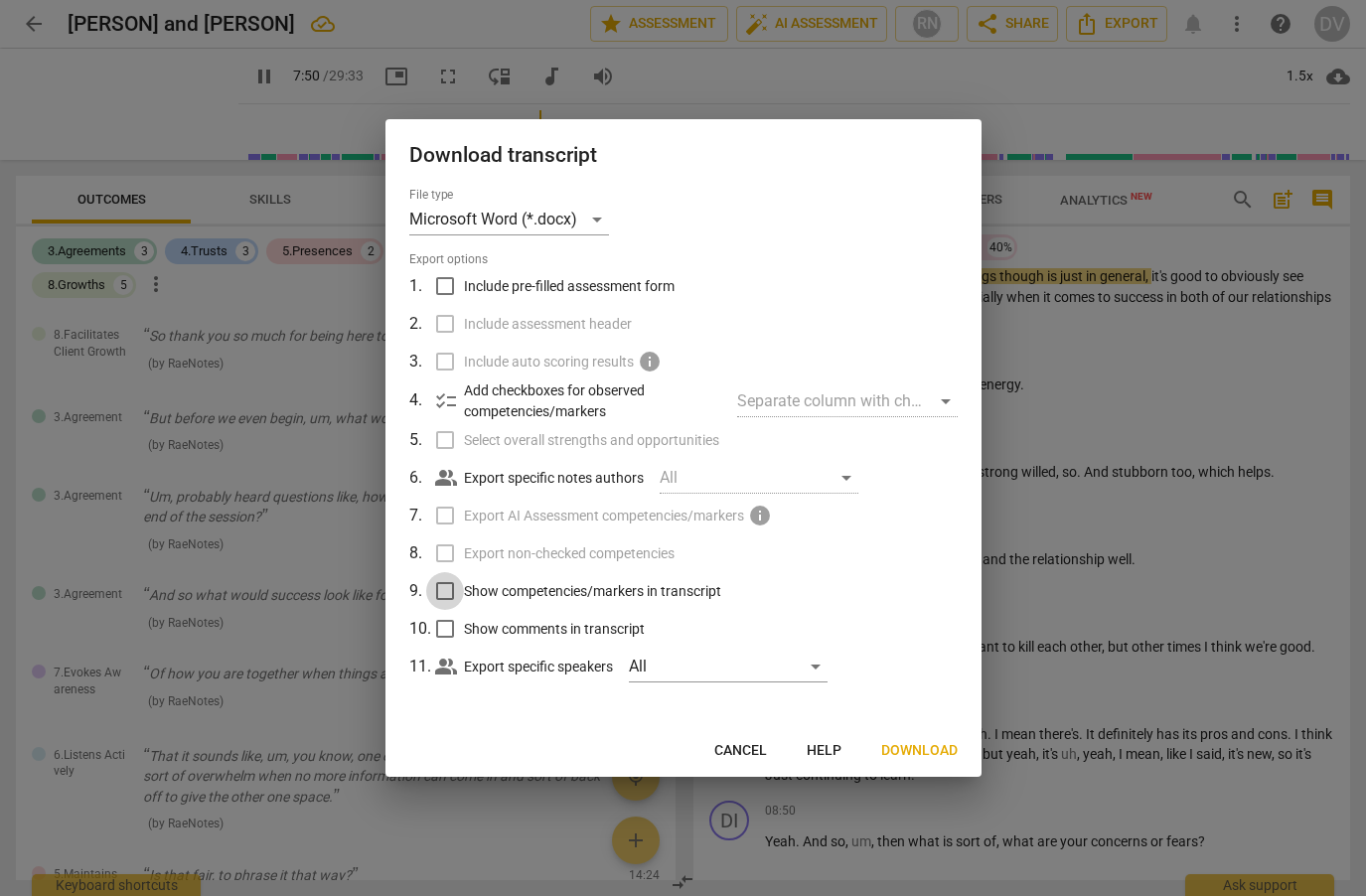 checkbox on "true" 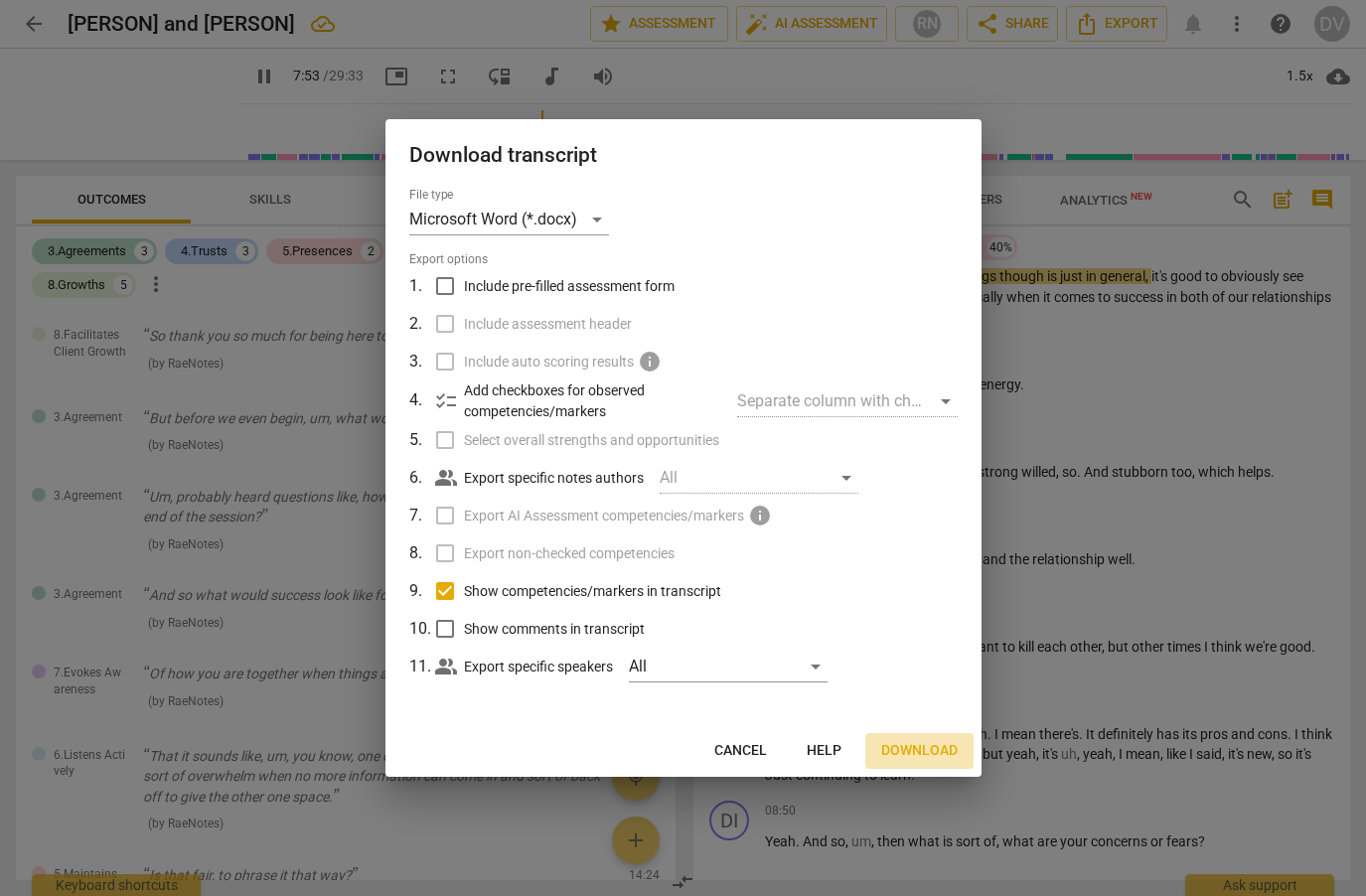 click on "Download" at bounding box center (919, 751) 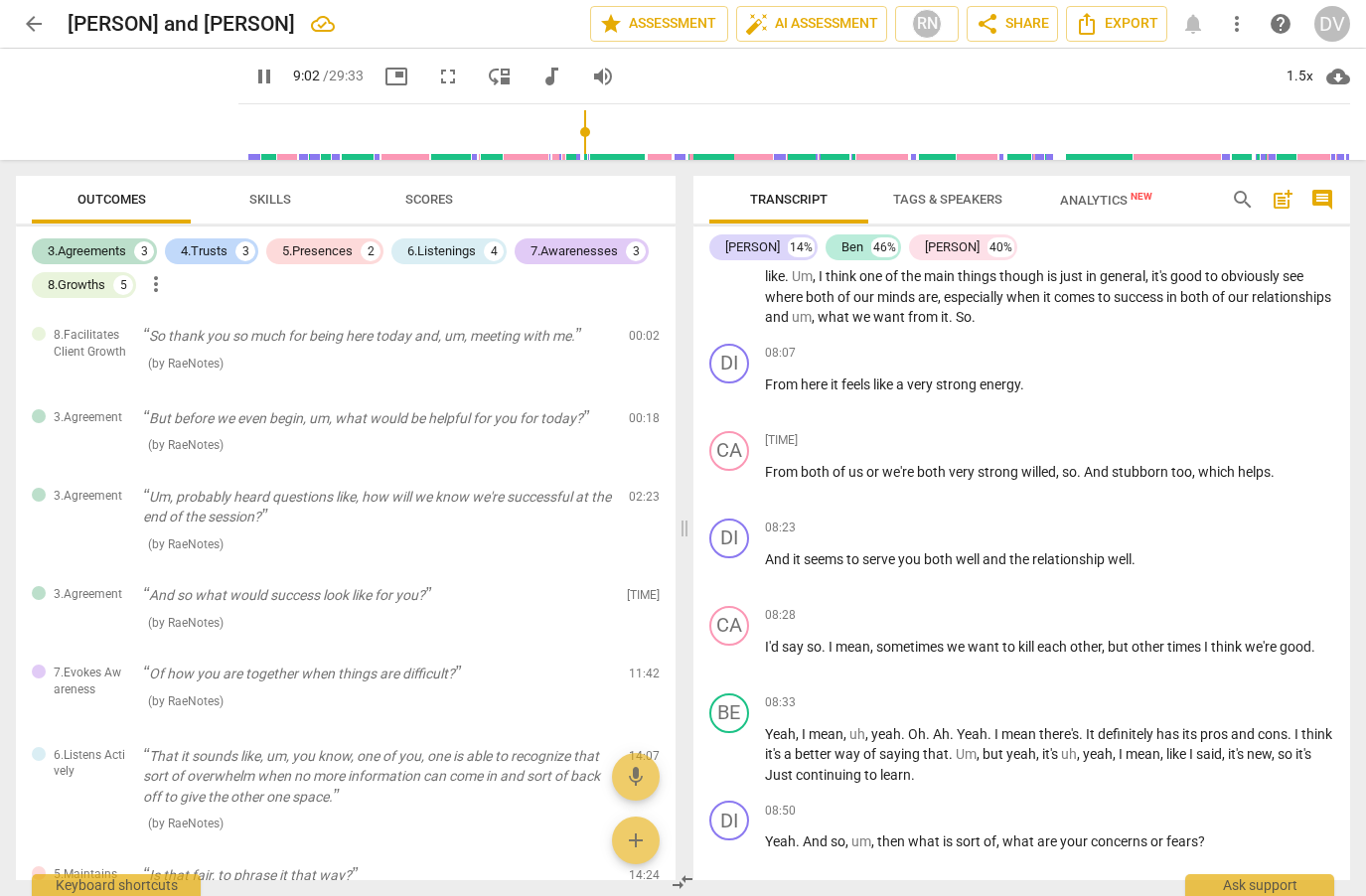 scroll, scrollTop: 3140, scrollLeft: 0, axis: vertical 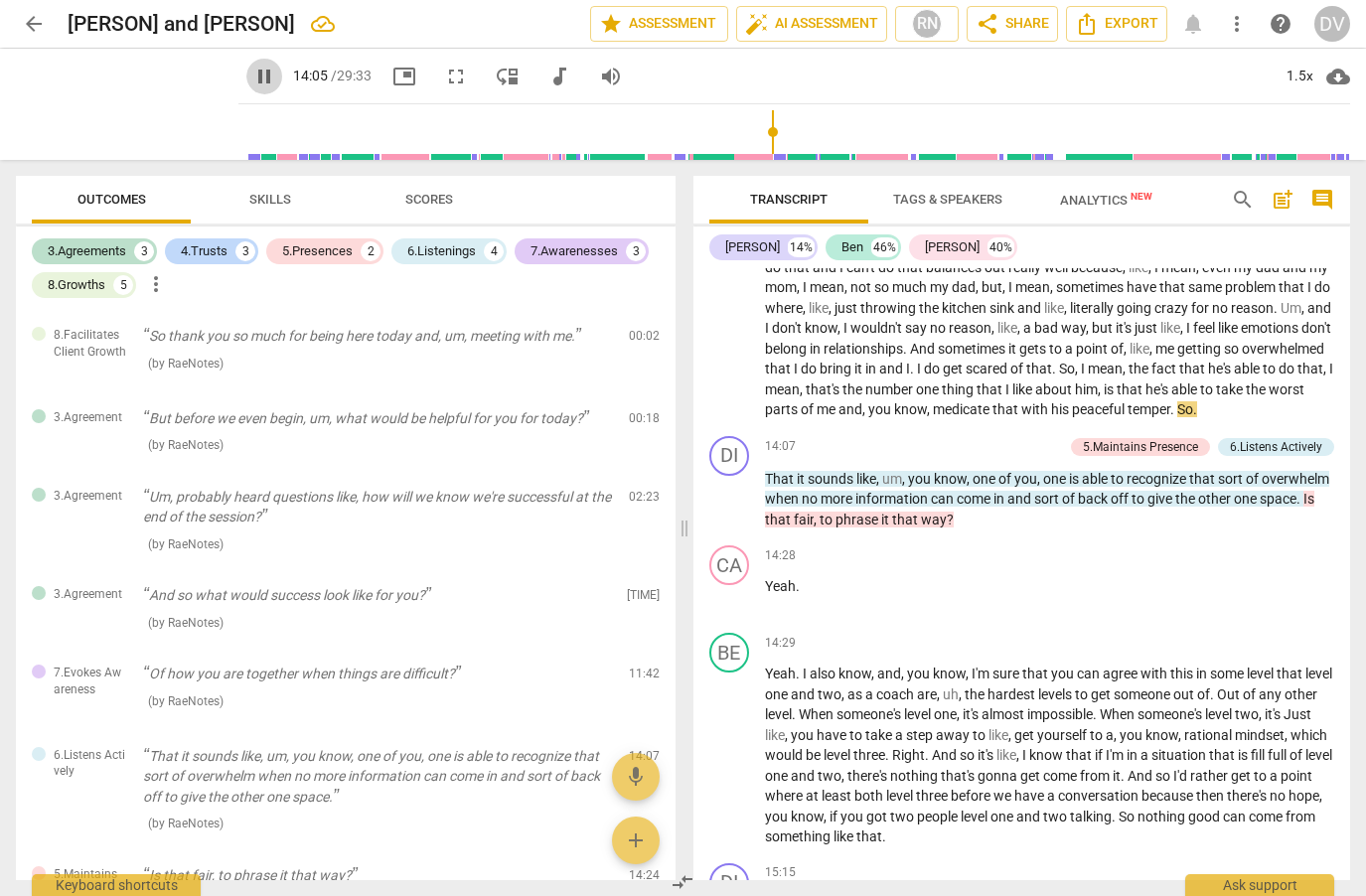 click on "pause" at bounding box center [264, 76] 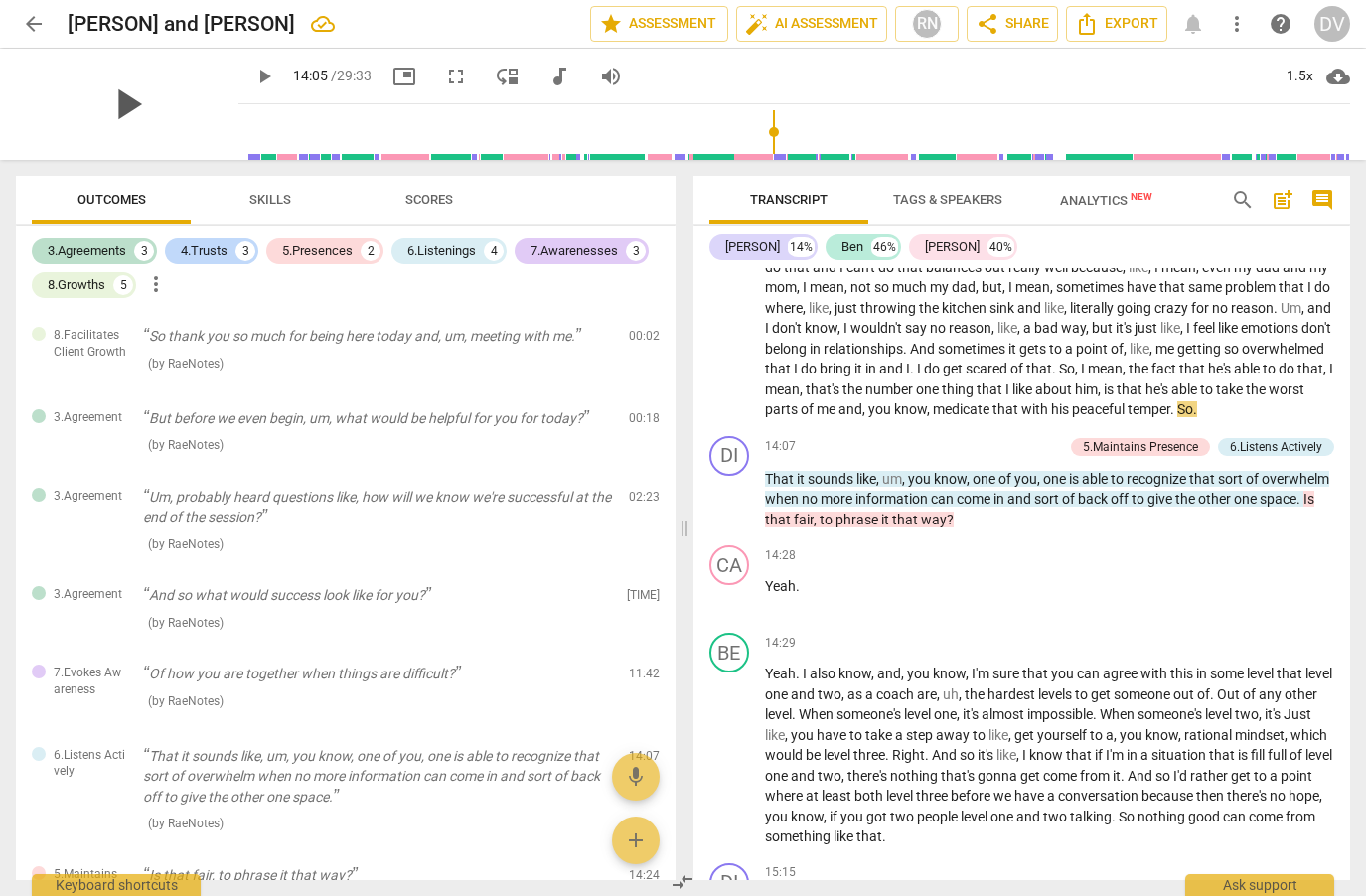 click on "play_arrow" at bounding box center (127, 104) 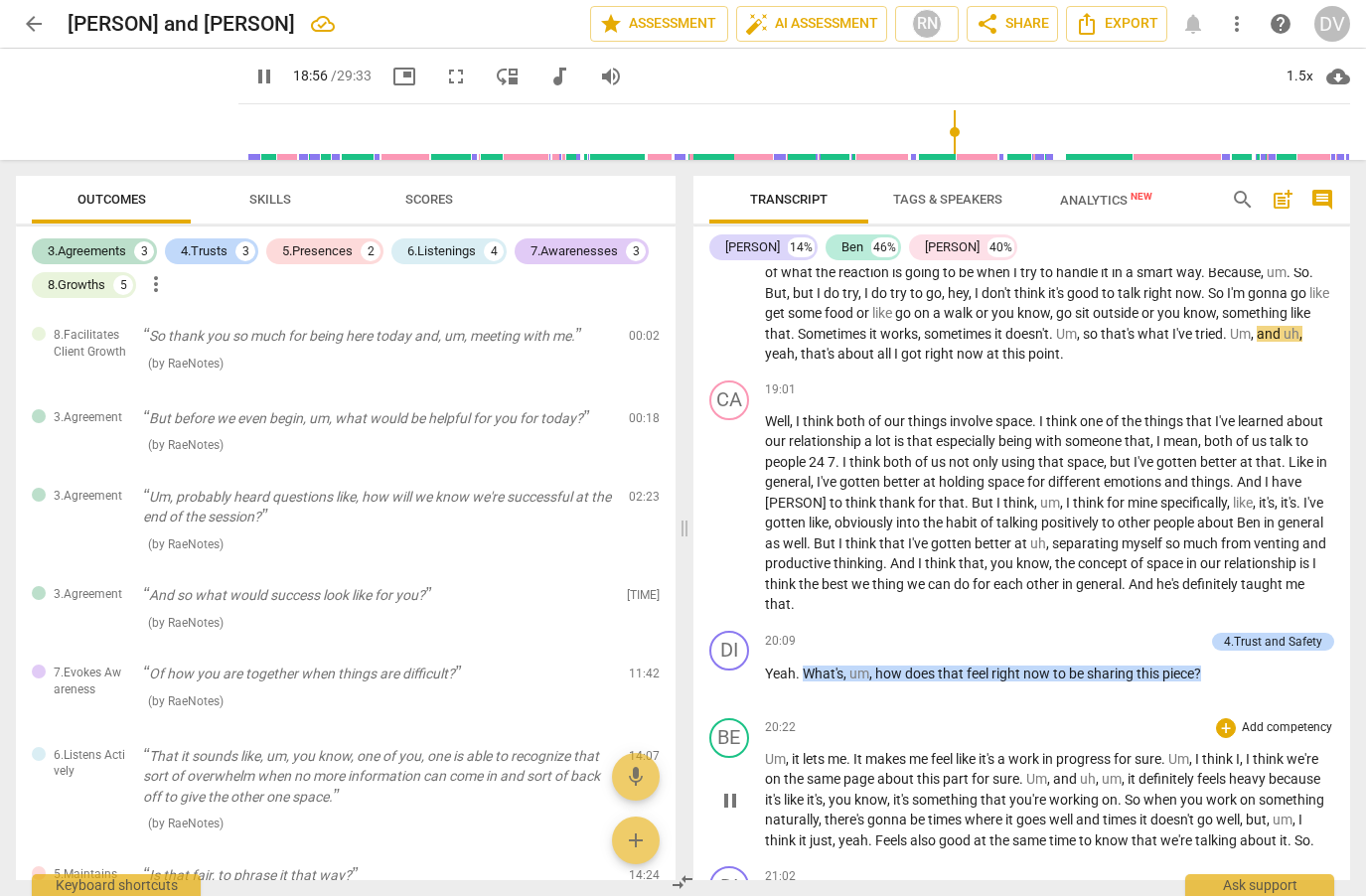 scroll, scrollTop: 6056, scrollLeft: 0, axis: vertical 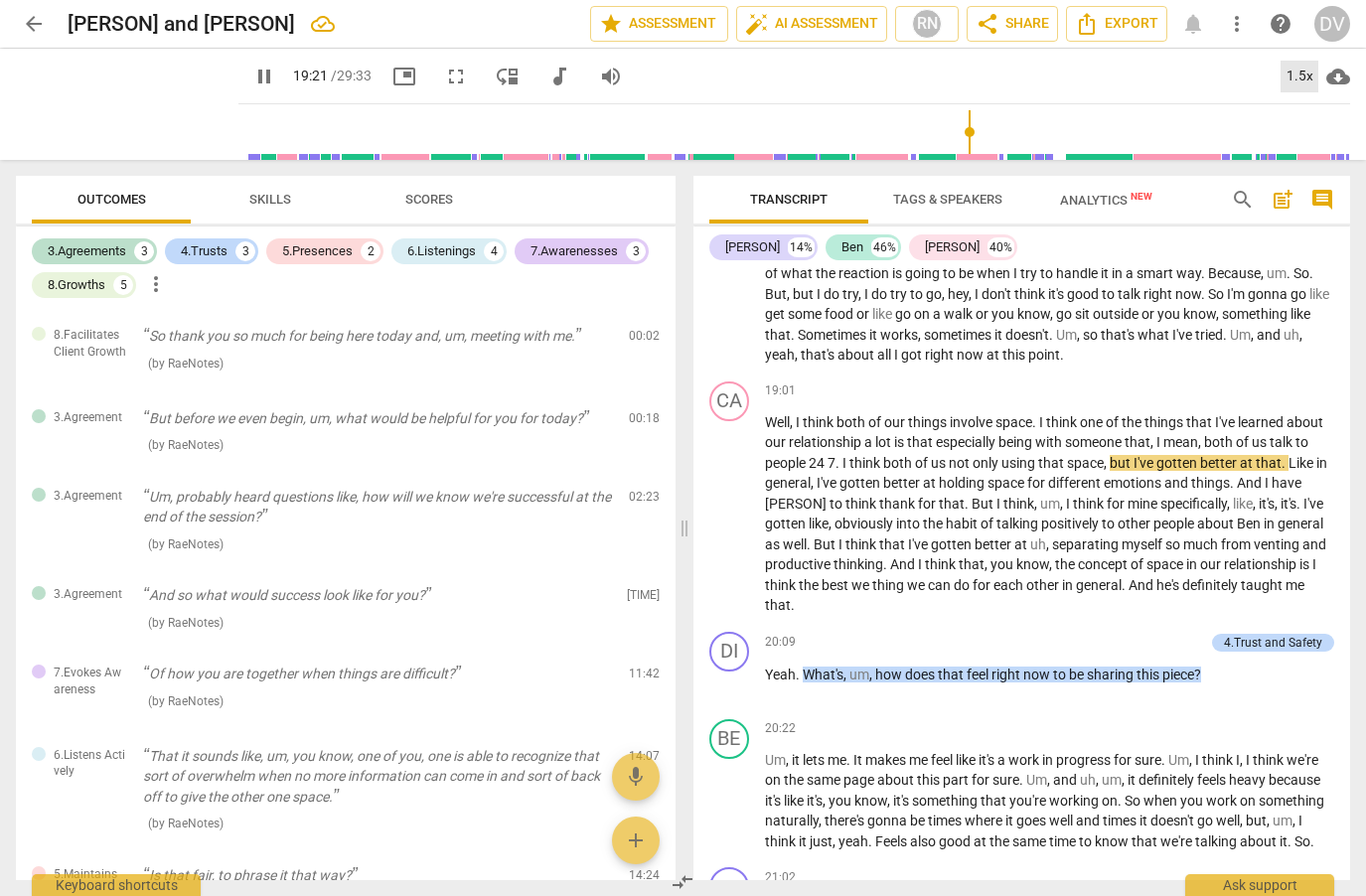 click on "1.5x" at bounding box center [1299, 76] 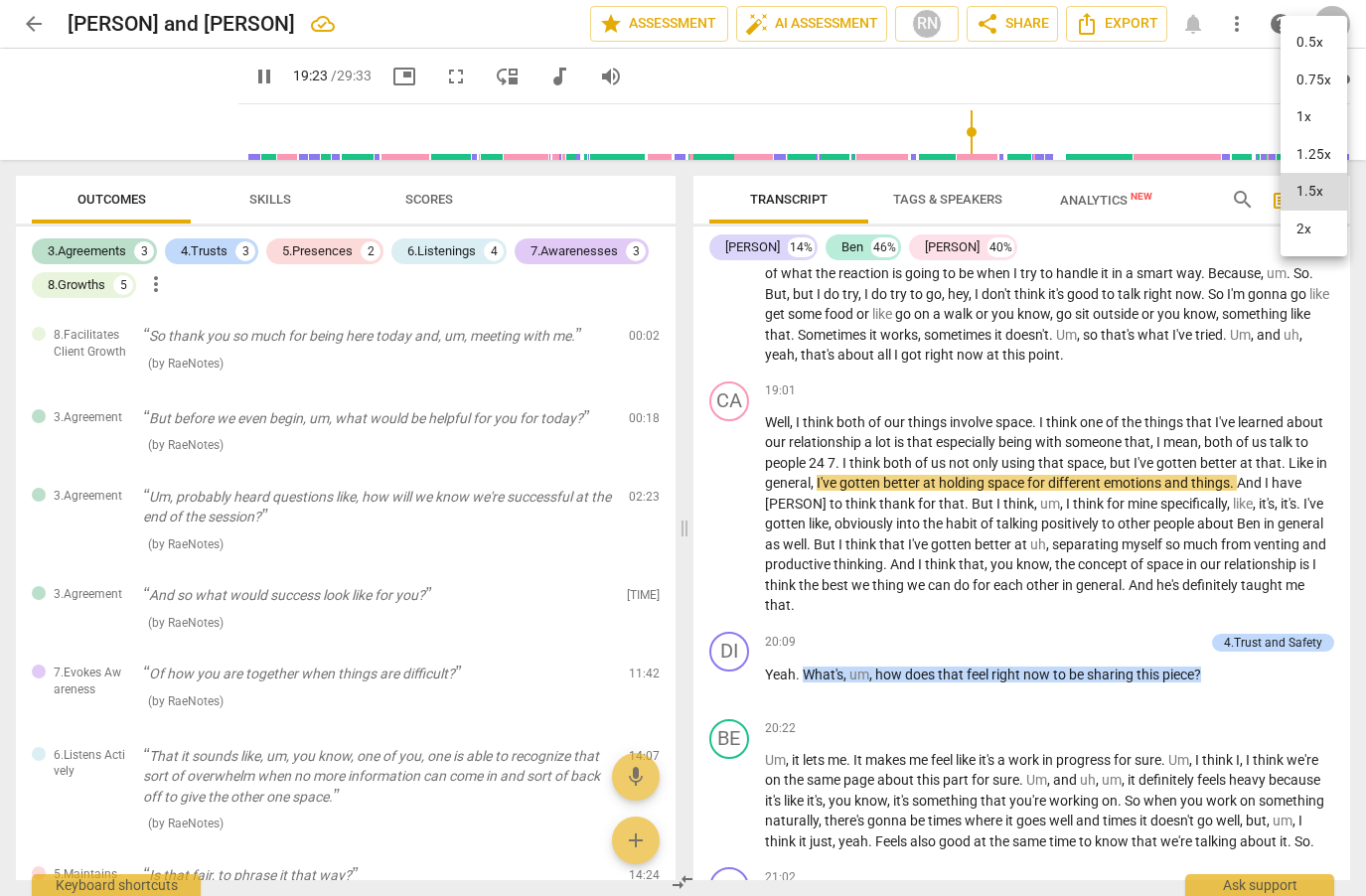 click on "2x" at bounding box center [1313, 229] 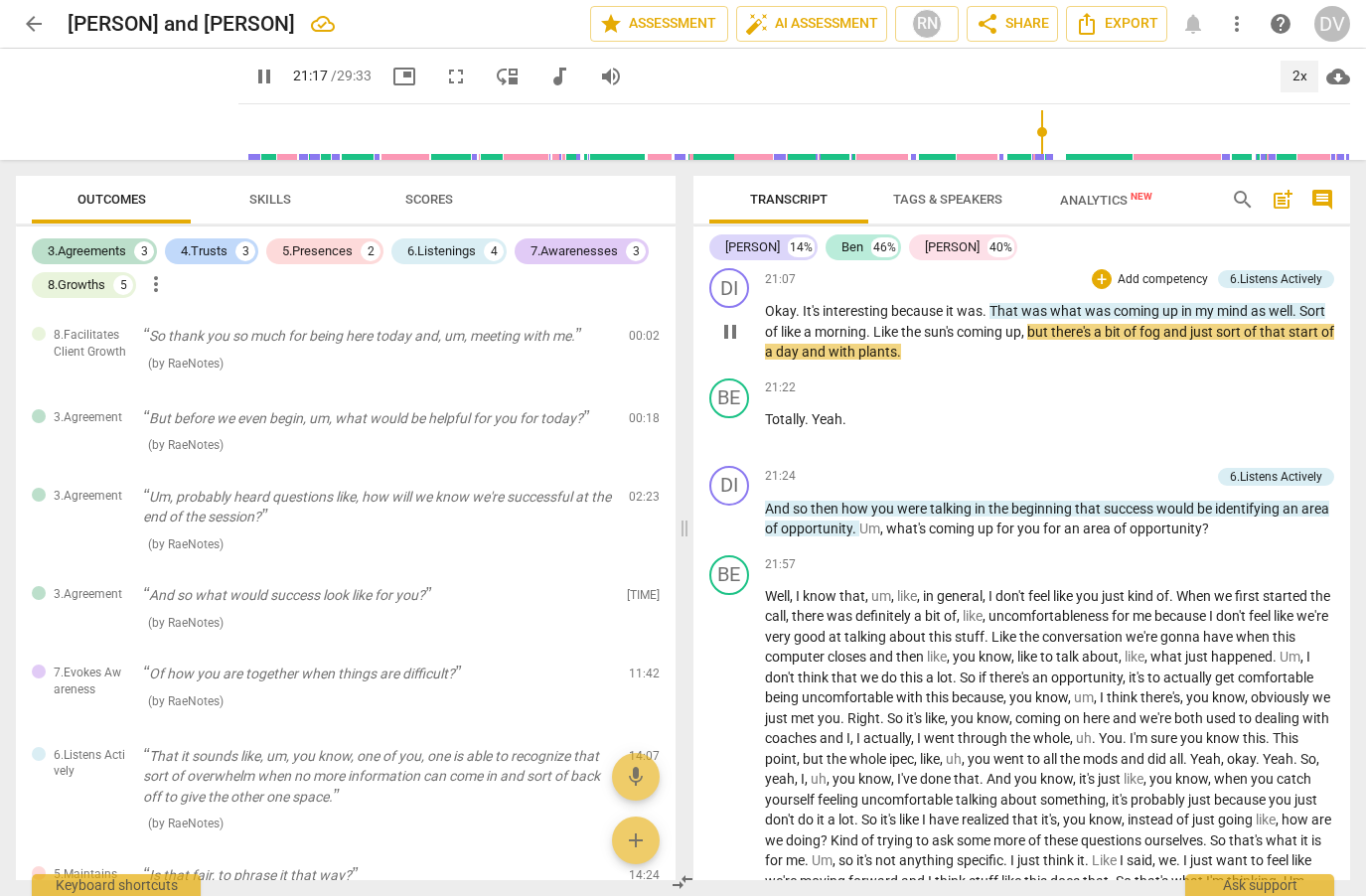 scroll, scrollTop: 6834, scrollLeft: 0, axis: vertical 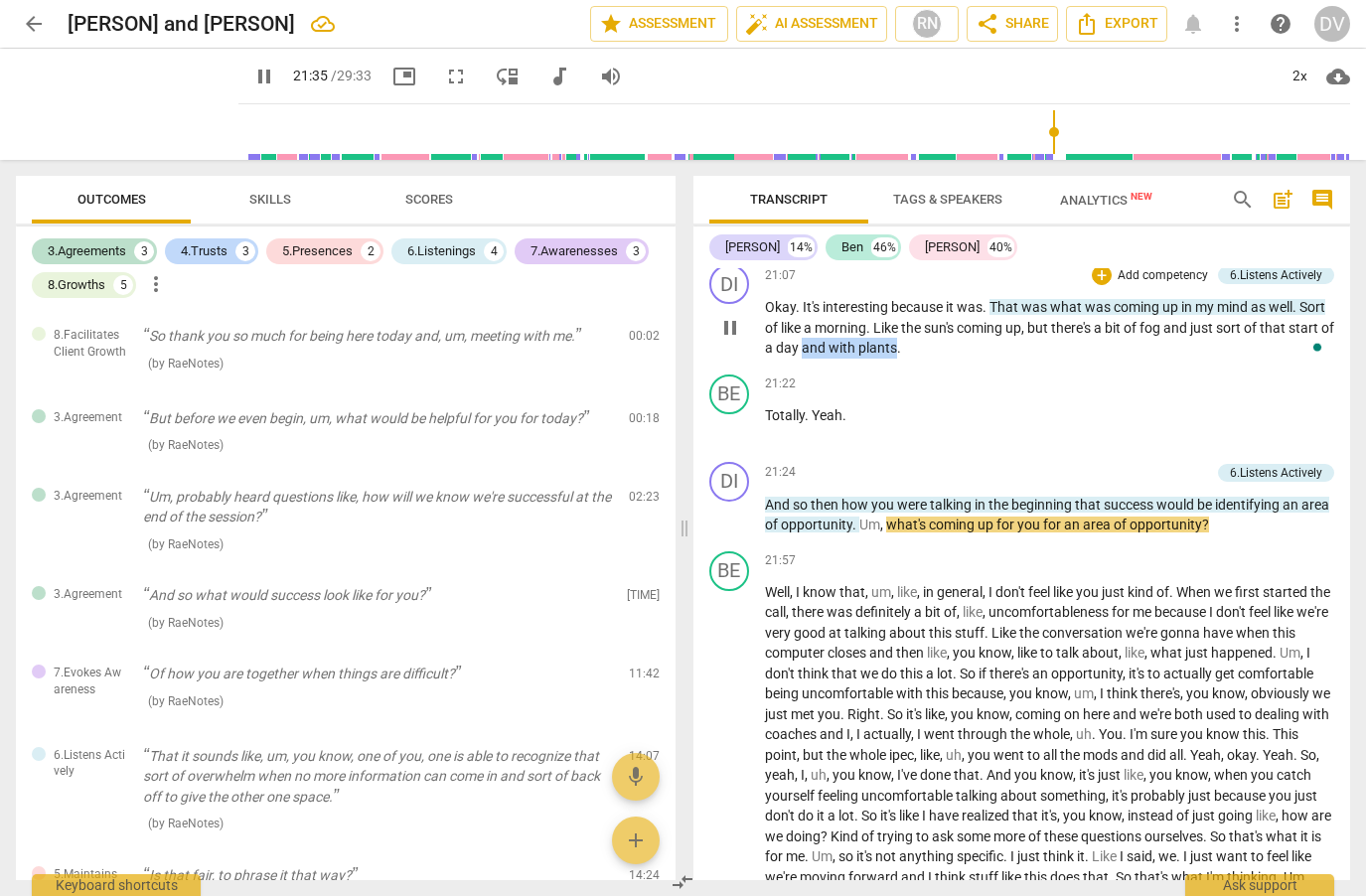 drag, startPoint x: 850, startPoint y: 407, endPoint x: 944, endPoint y: 412, distance: 94.13288 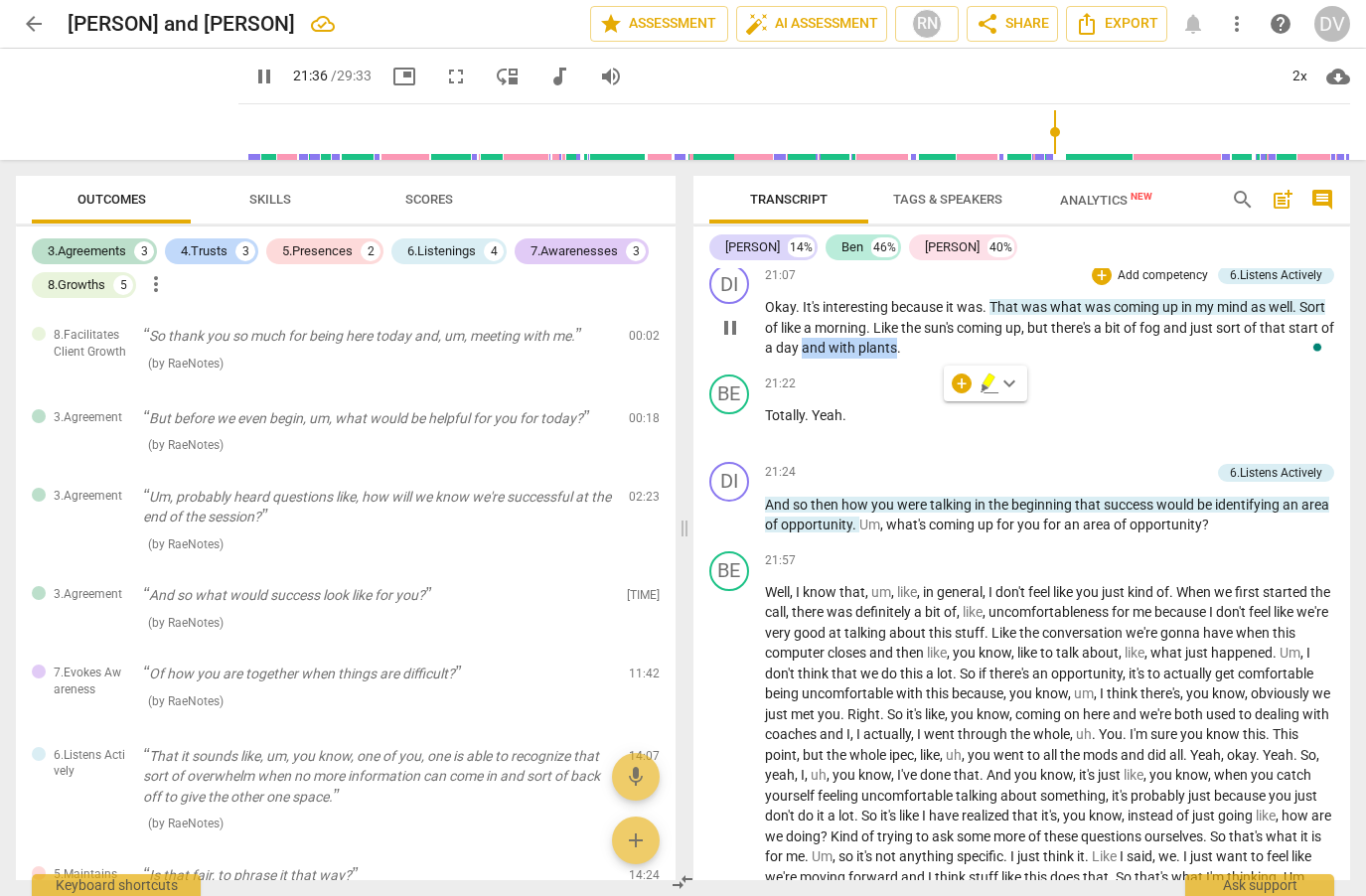 type on "1298" 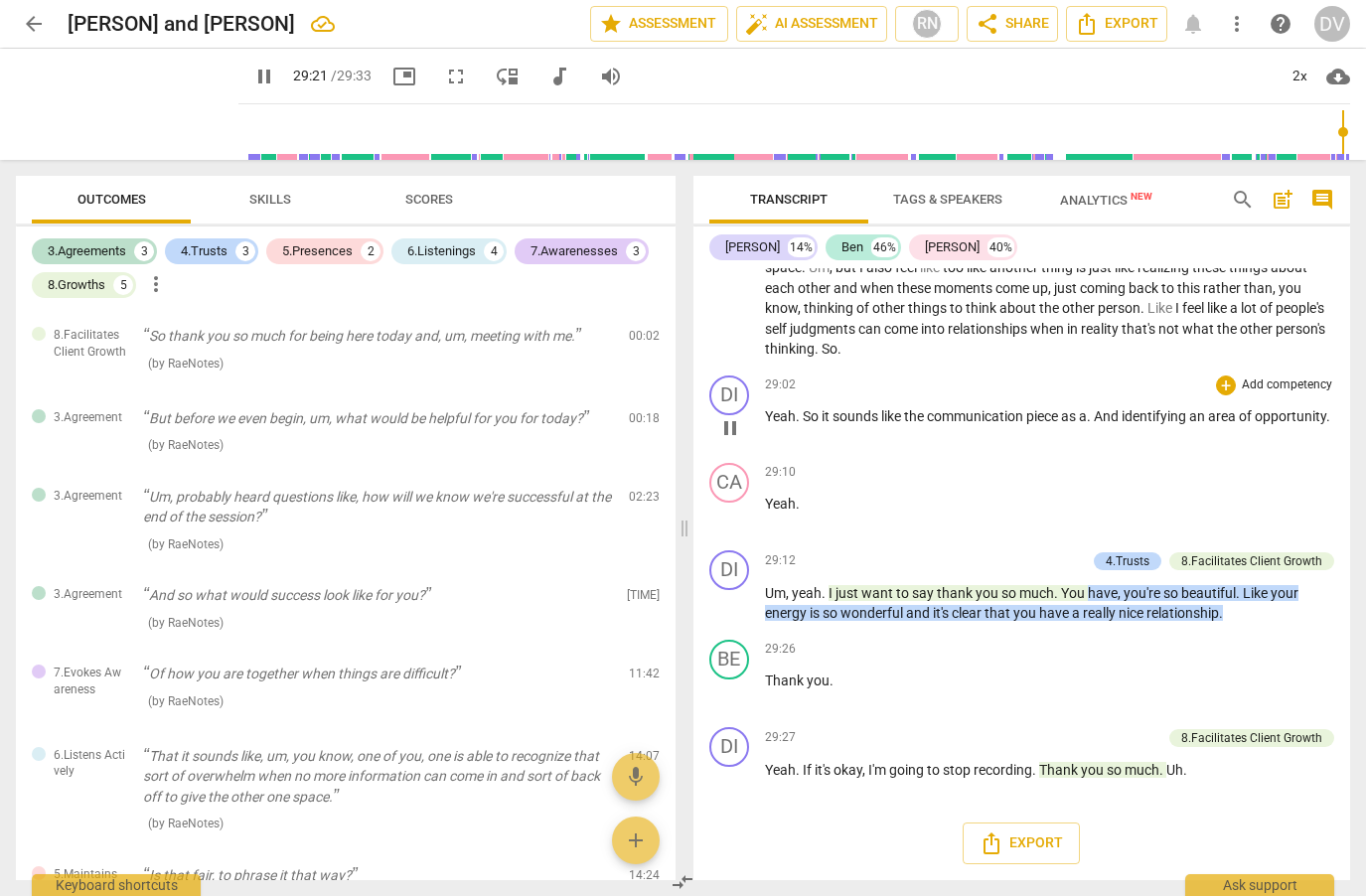 scroll, scrollTop: 9298, scrollLeft: 0, axis: vertical 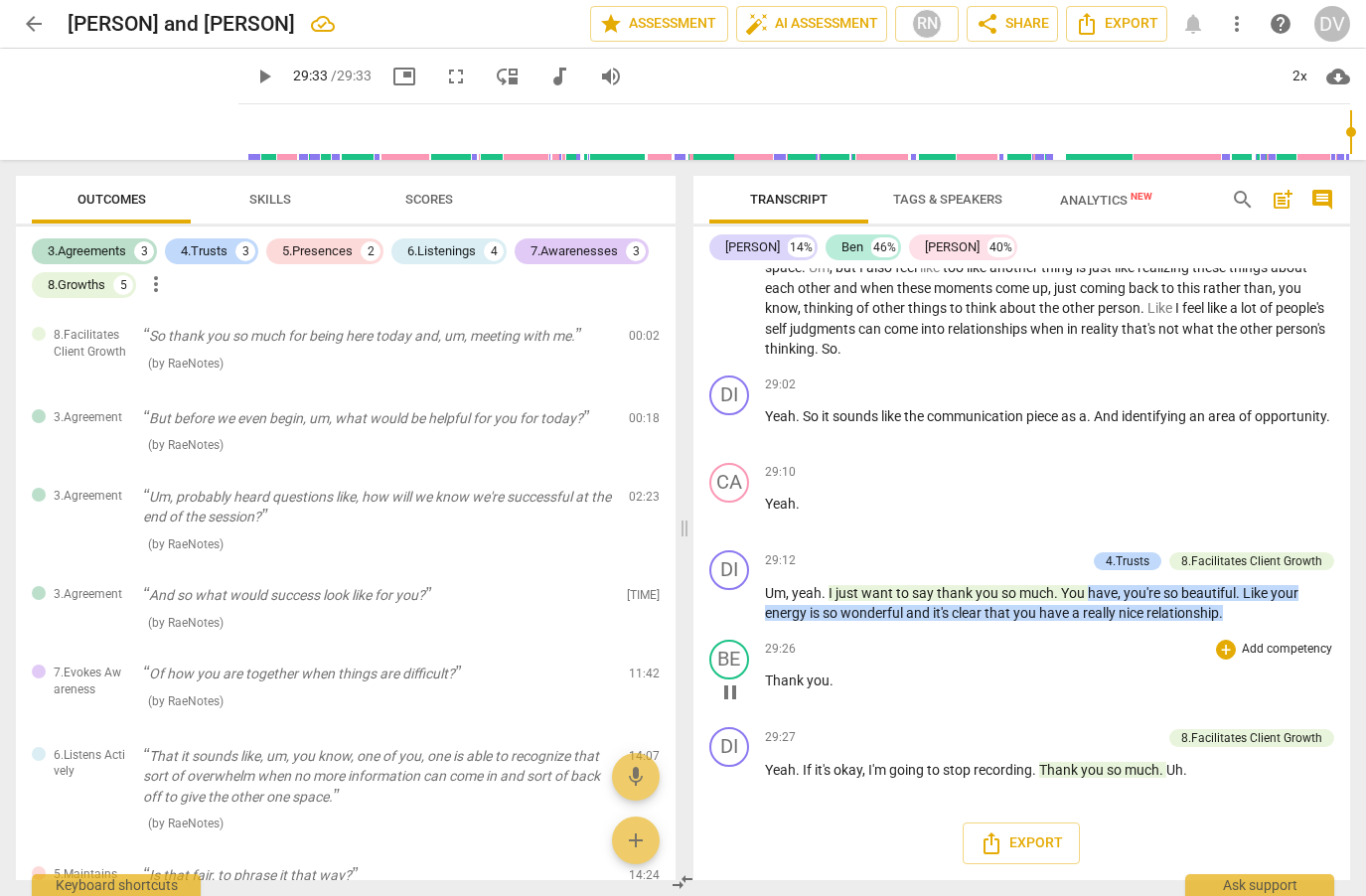 type on "1773" 